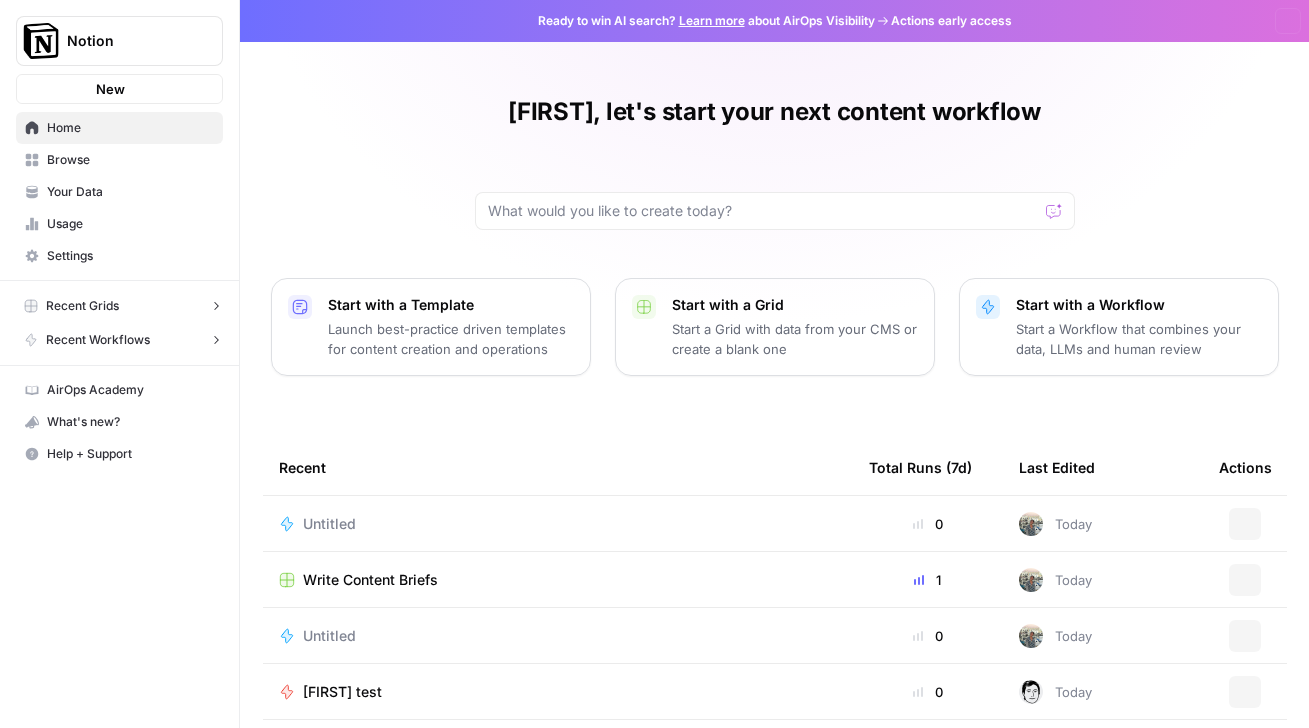 scroll, scrollTop: 0, scrollLeft: 0, axis: both 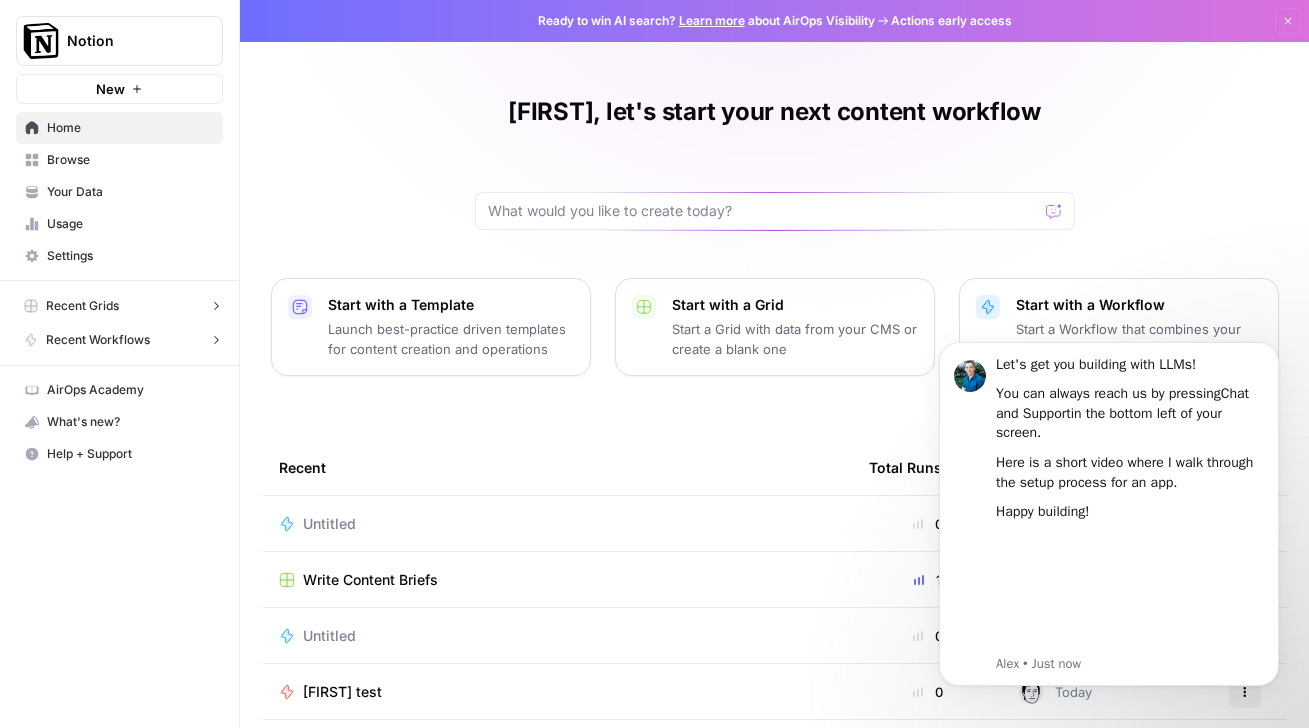 click on "[FIRST], let's start your next content workflow Start with a Template Launch best-practice driven templates for content creation and operations Start with a Grid Start a Grid with data from your CMS or create a blank one Start with a Workflow Start a Workflow that combines your data, LLMs and human review Recent Total Runs (7d) Last Edited Actions Untitled 0 Today Actions Write Content Briefs 1 Today Actions Untitled 0 Today Actions [FIRST] test 0 Today Actions Untitled 0 Today Actions" at bounding box center [774, 404] 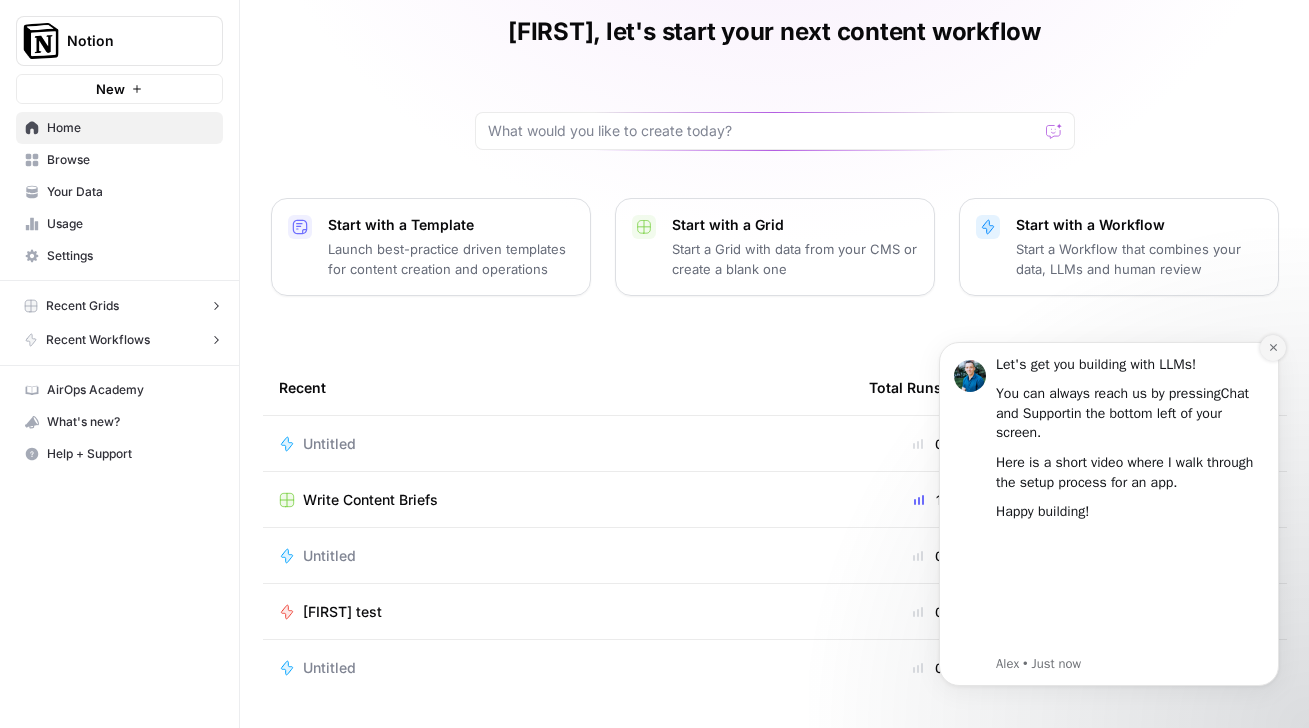 click 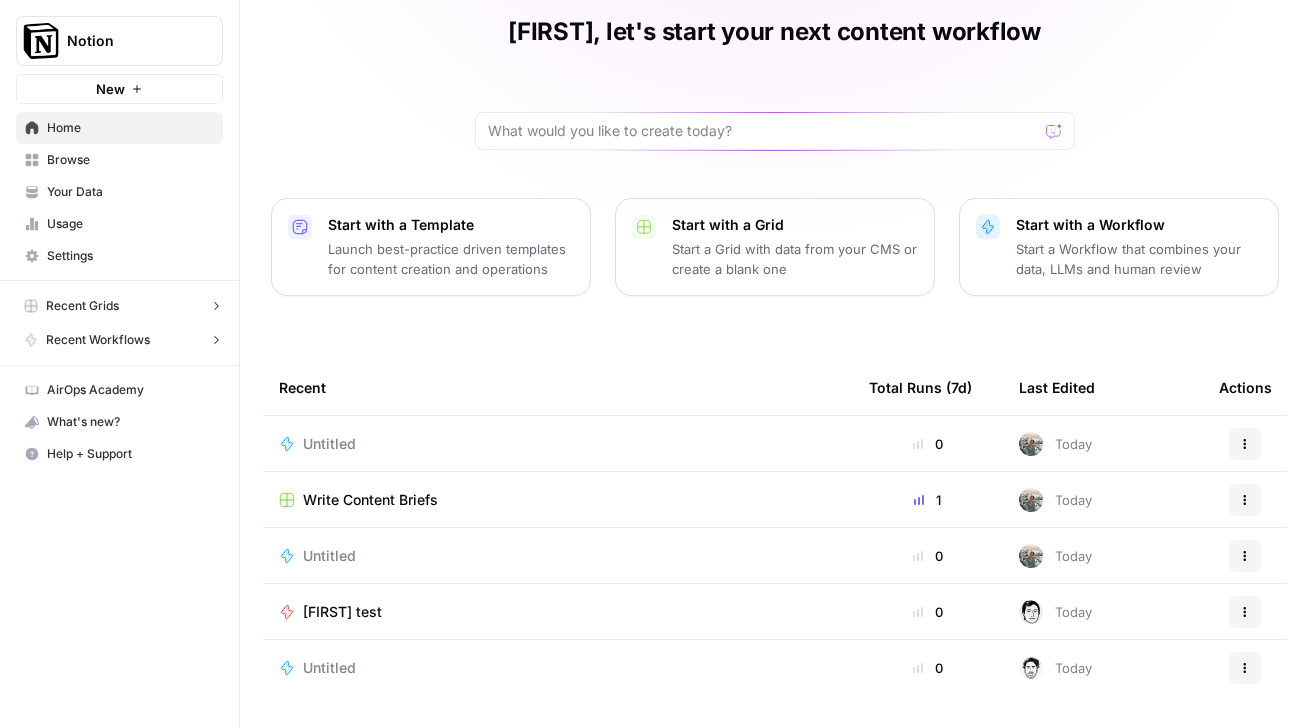 click on "Write Content Briefs" at bounding box center [370, 500] 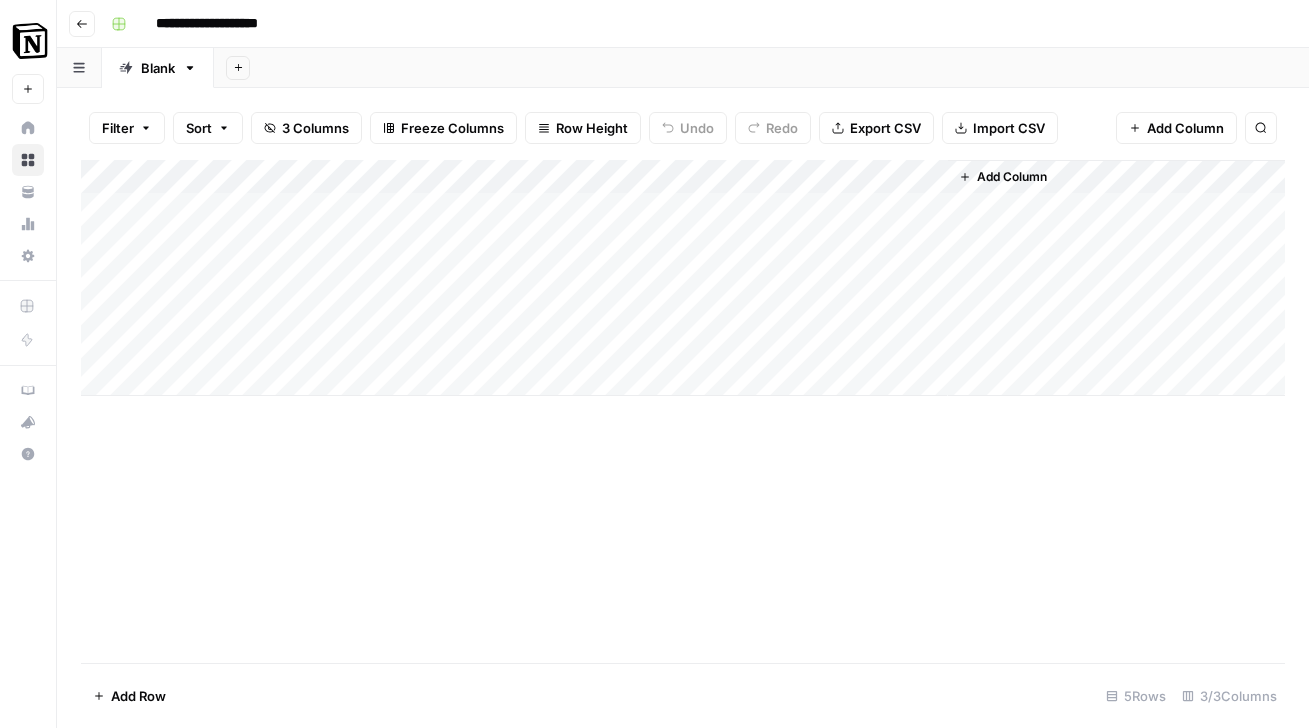 click on "Go back" at bounding box center (82, 24) 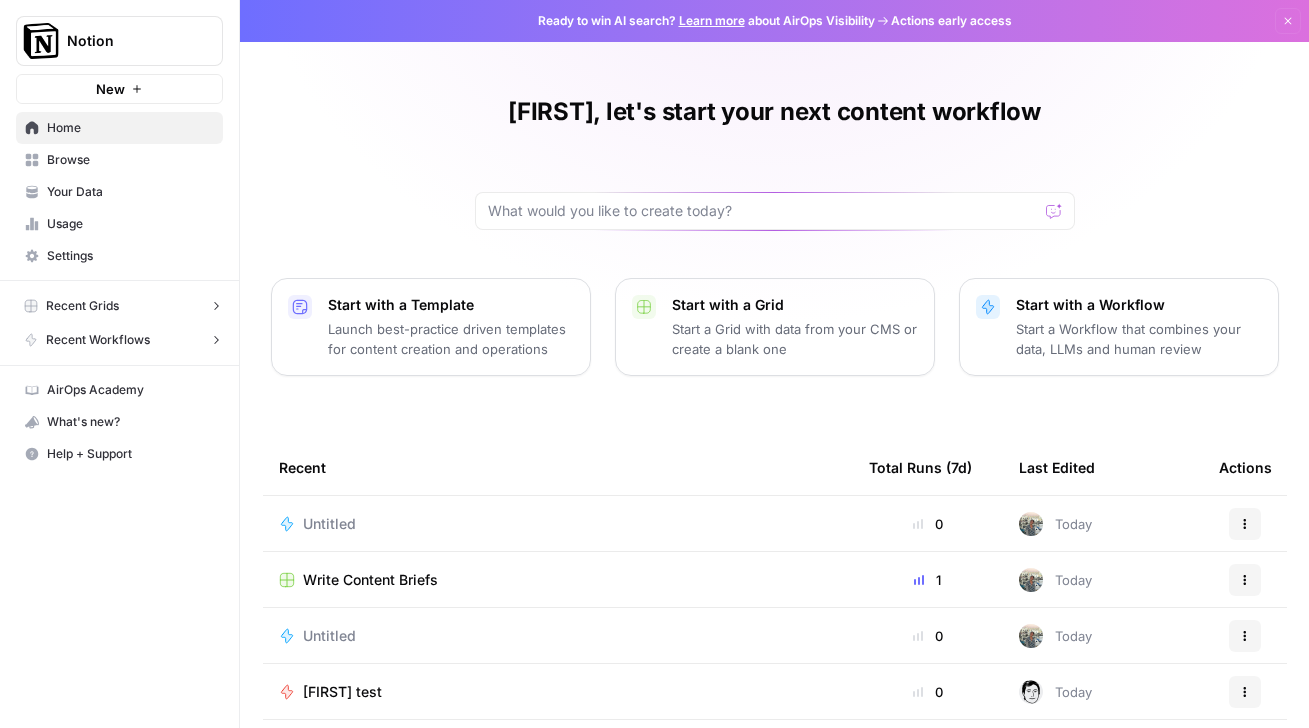 scroll, scrollTop: 80, scrollLeft: 0, axis: vertical 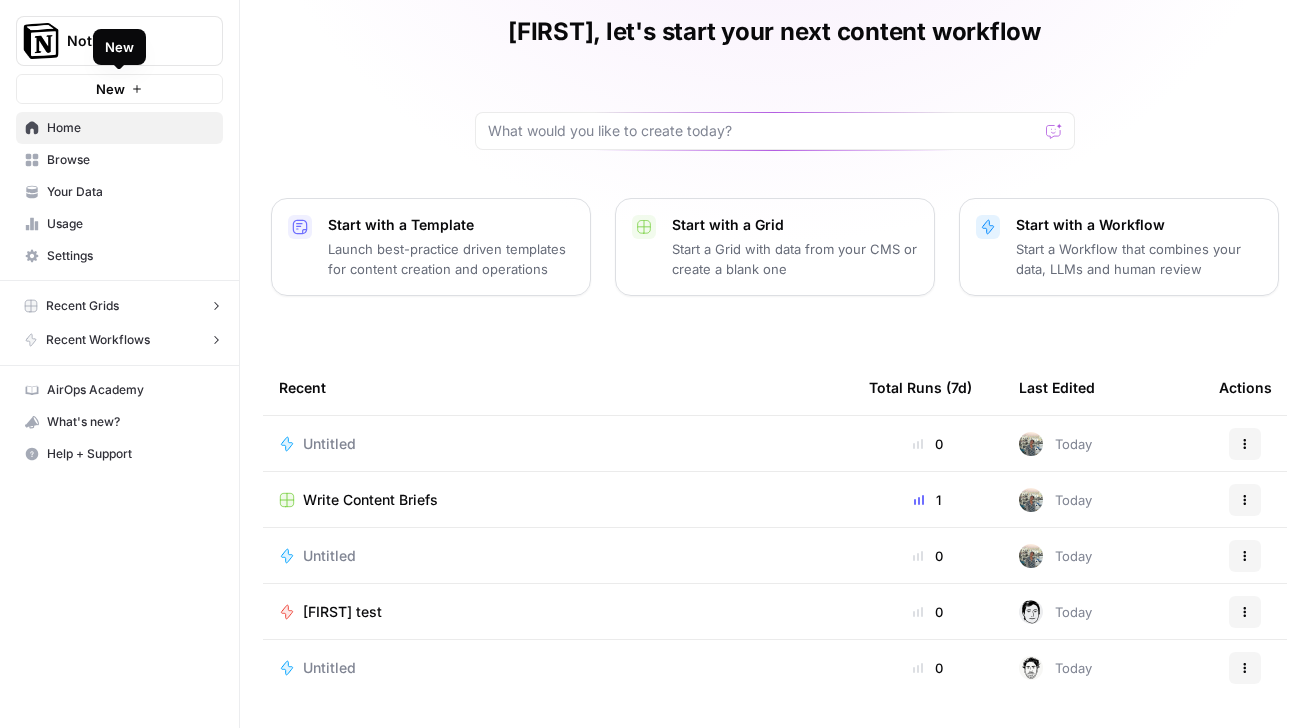 click on "New" at bounding box center (110, 89) 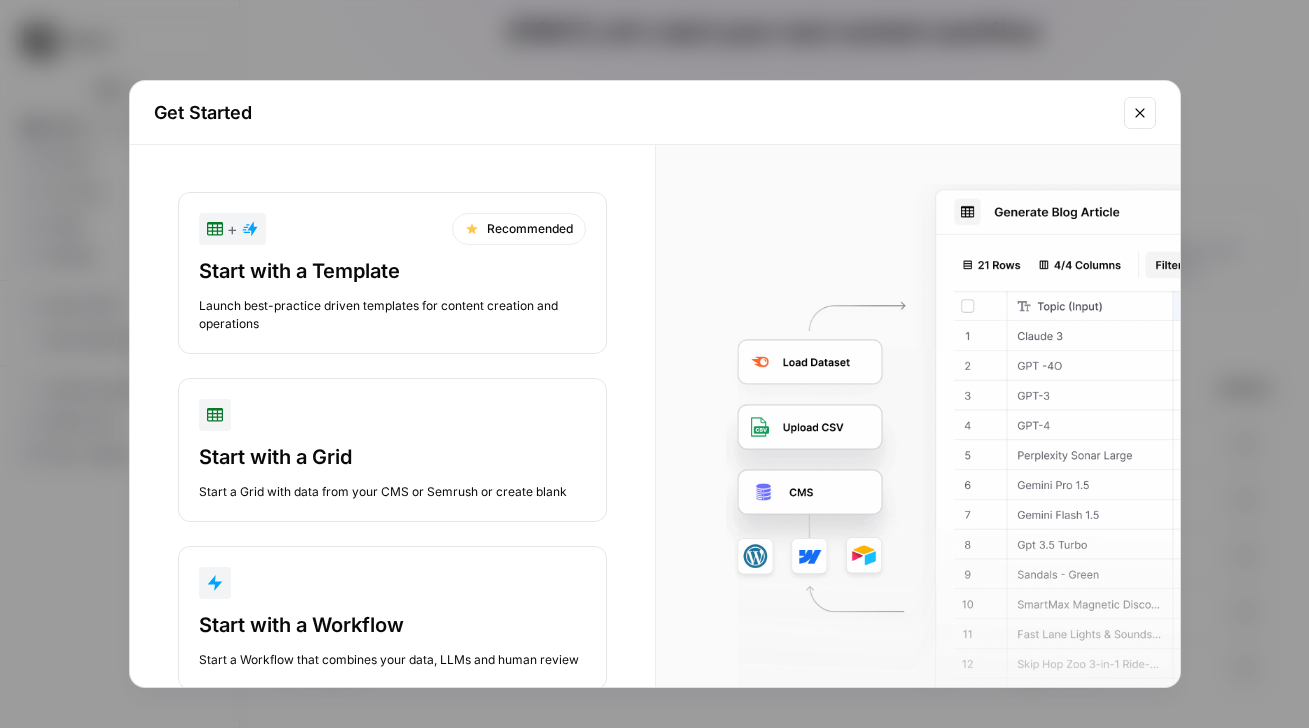 scroll, scrollTop: 0, scrollLeft: 0, axis: both 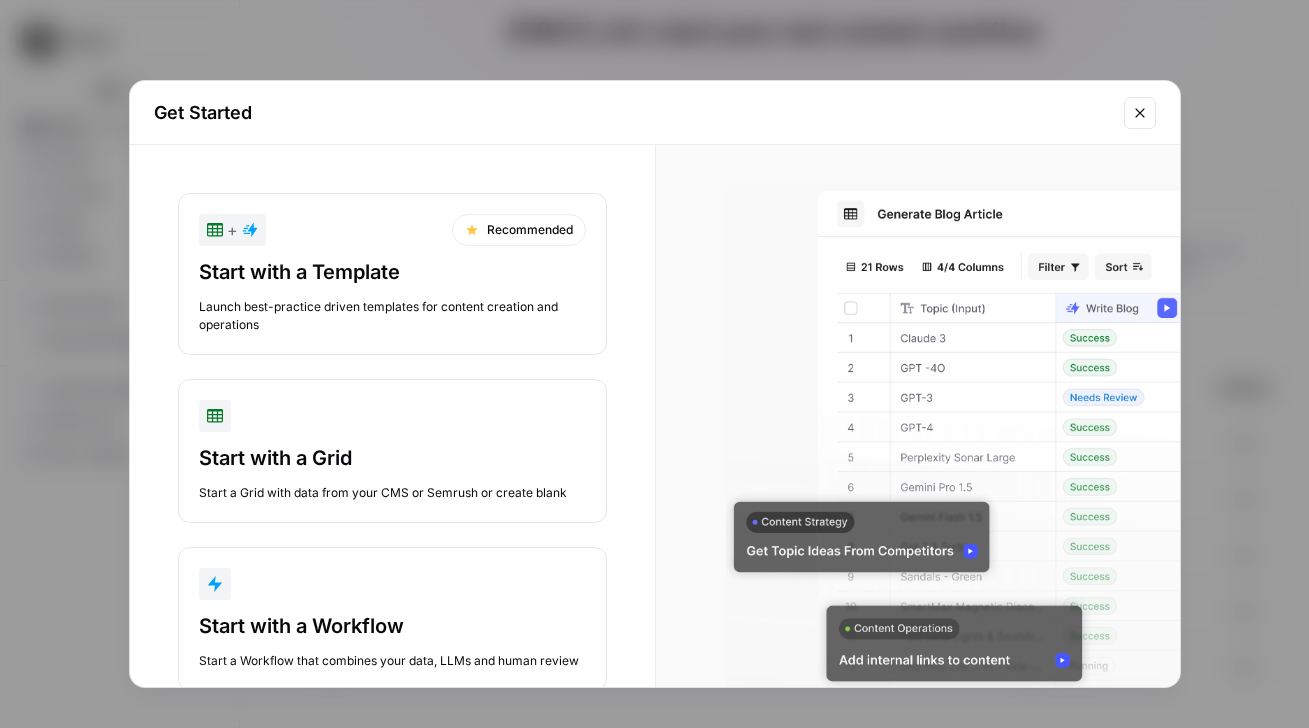 click on "Launch best-practice driven templates for content creation and operations" at bounding box center [392, 316] 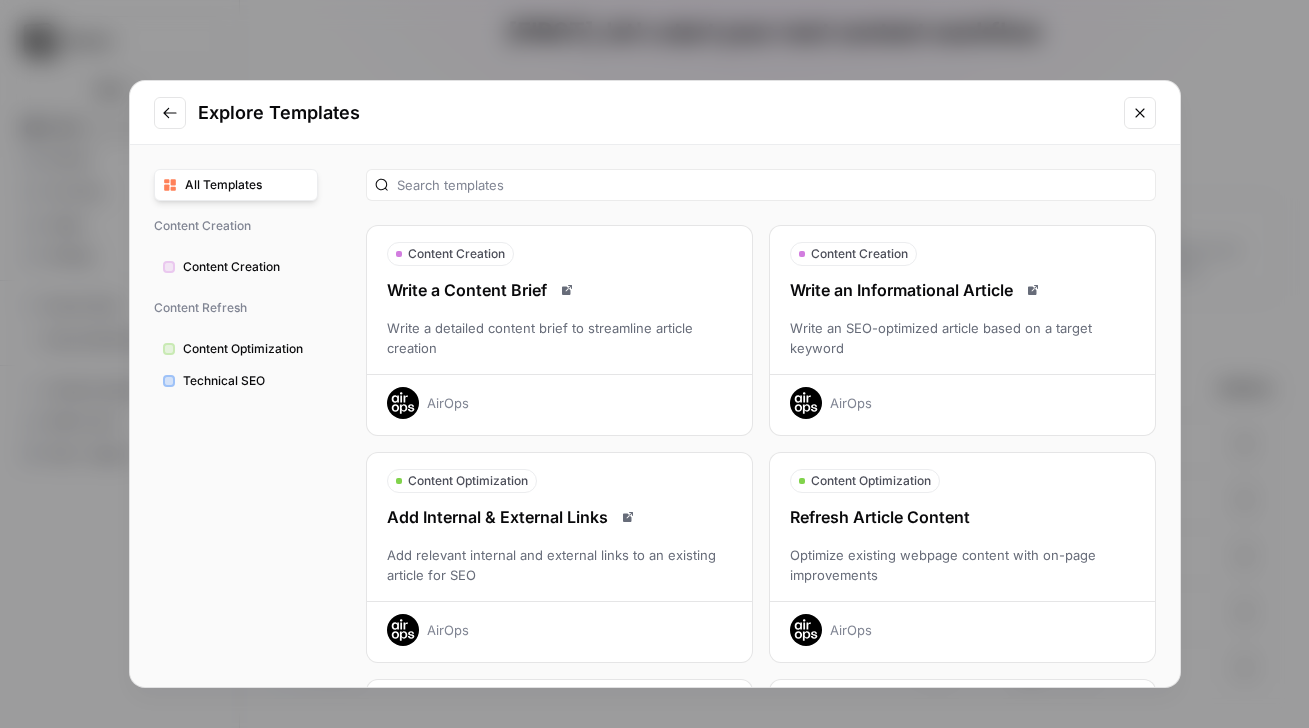 click on "AirOps" at bounding box center (559, 396) 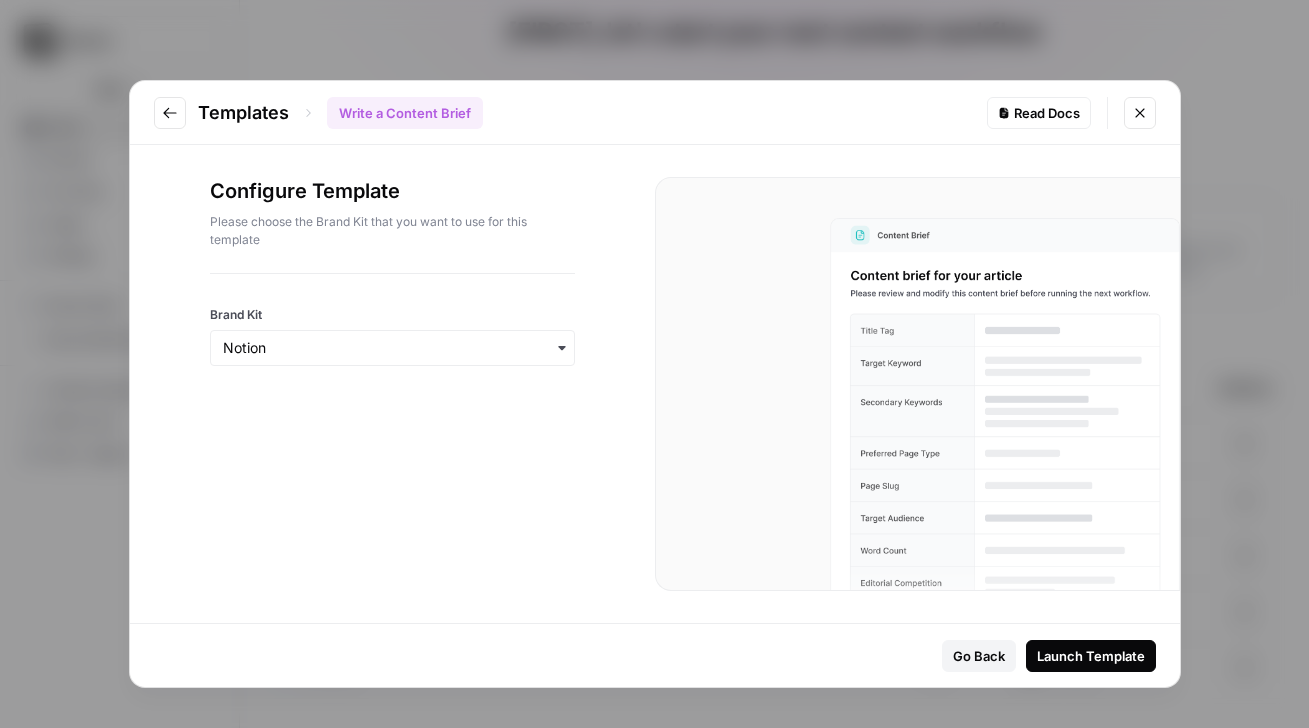 click 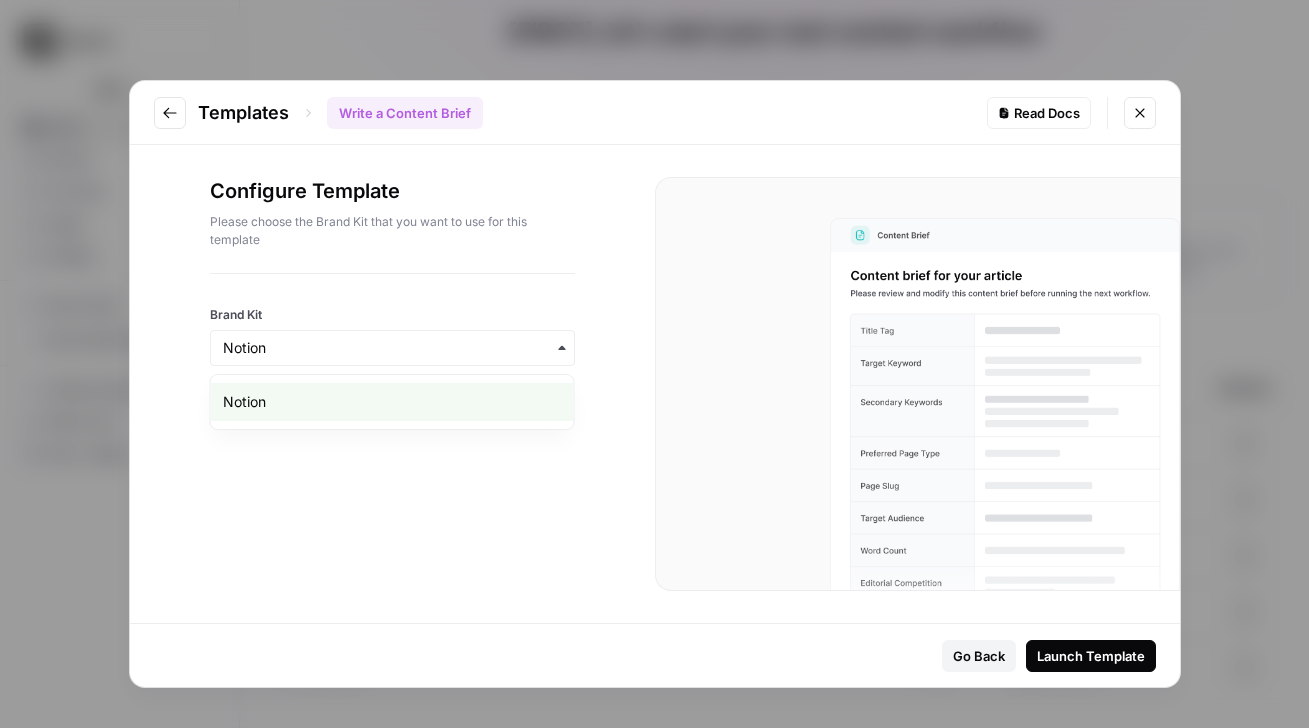 click 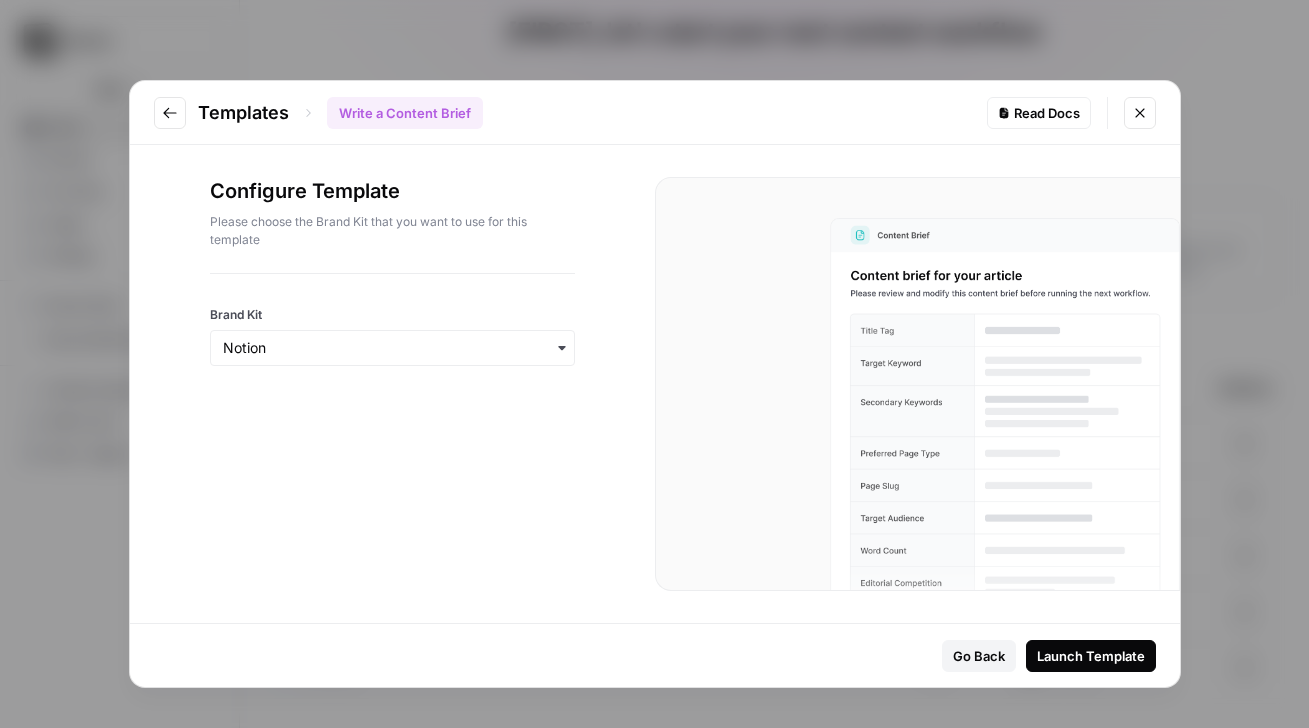 click on "Launch Template" at bounding box center (1091, 656) 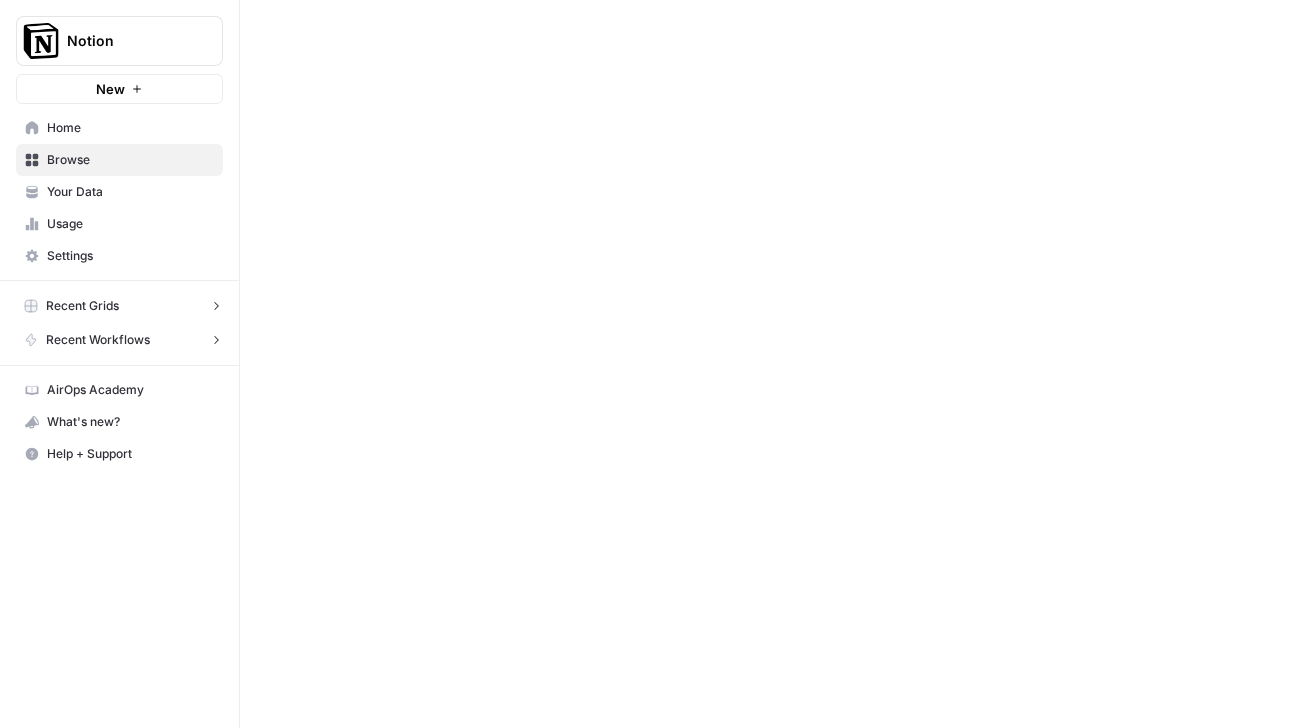 scroll, scrollTop: 0, scrollLeft: 0, axis: both 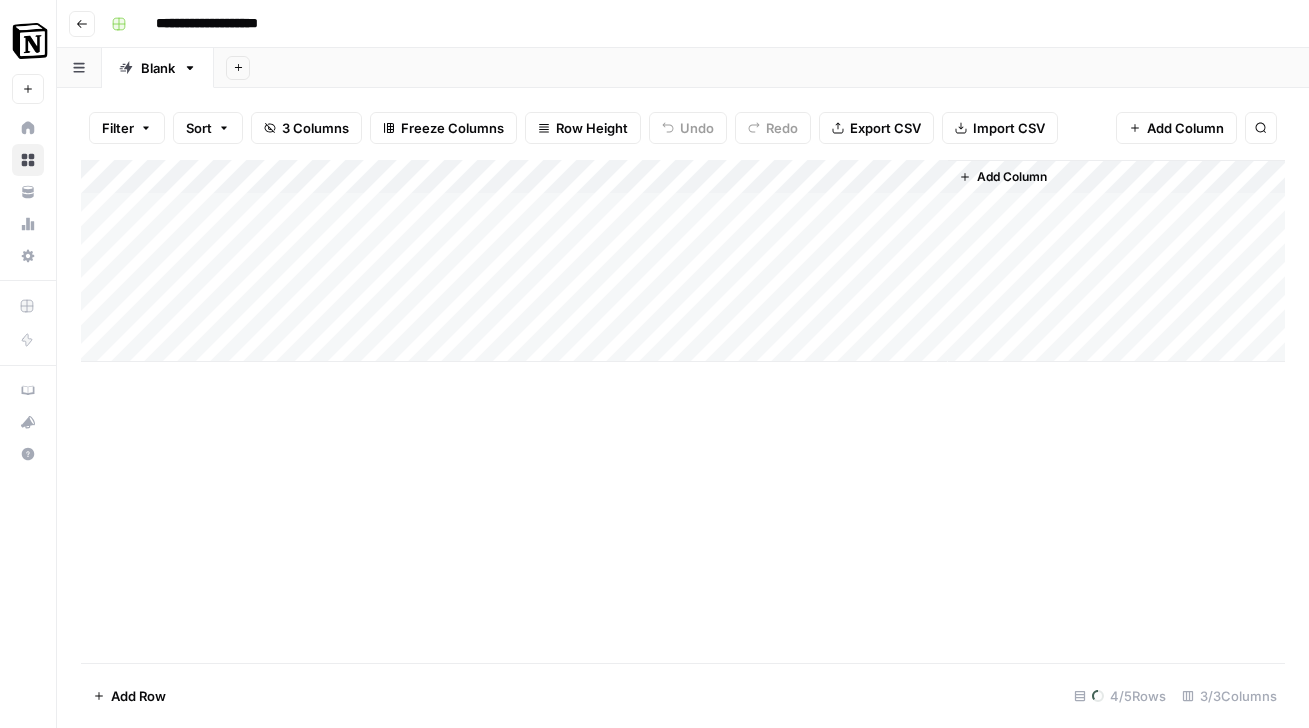 click on "Blank" at bounding box center (158, 68) 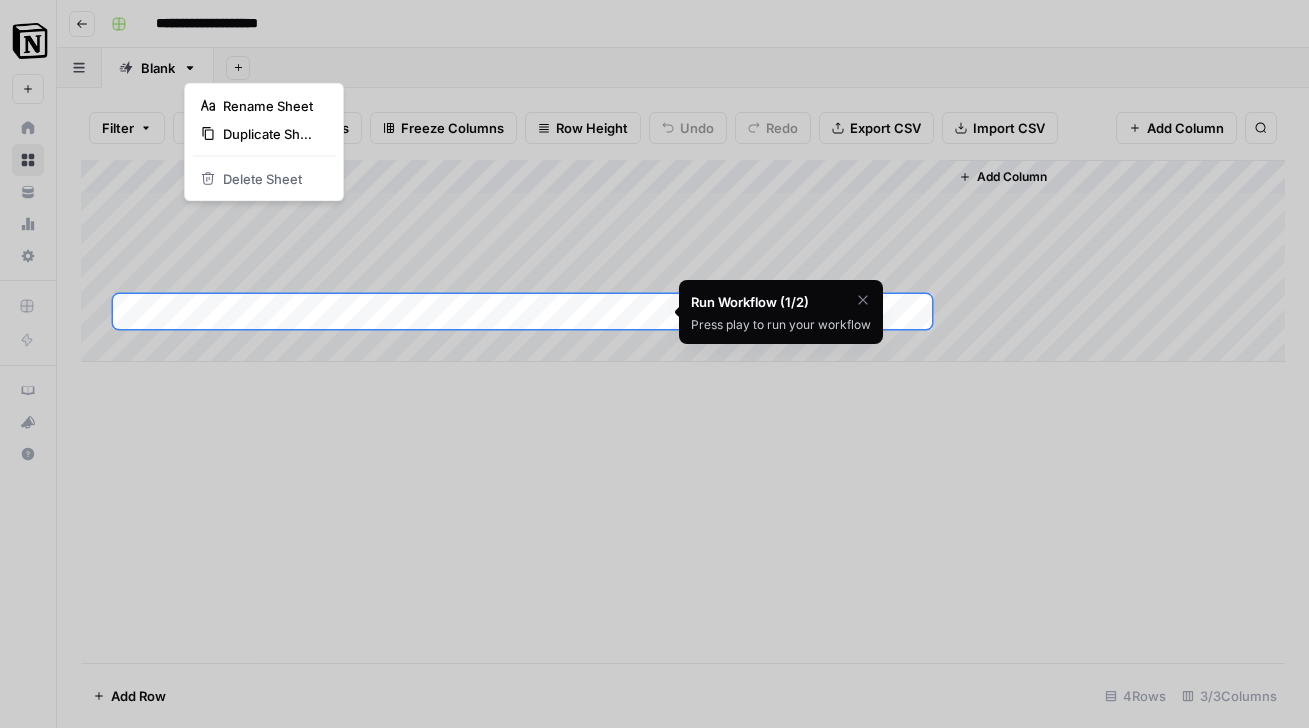 click at bounding box center [654, 147] 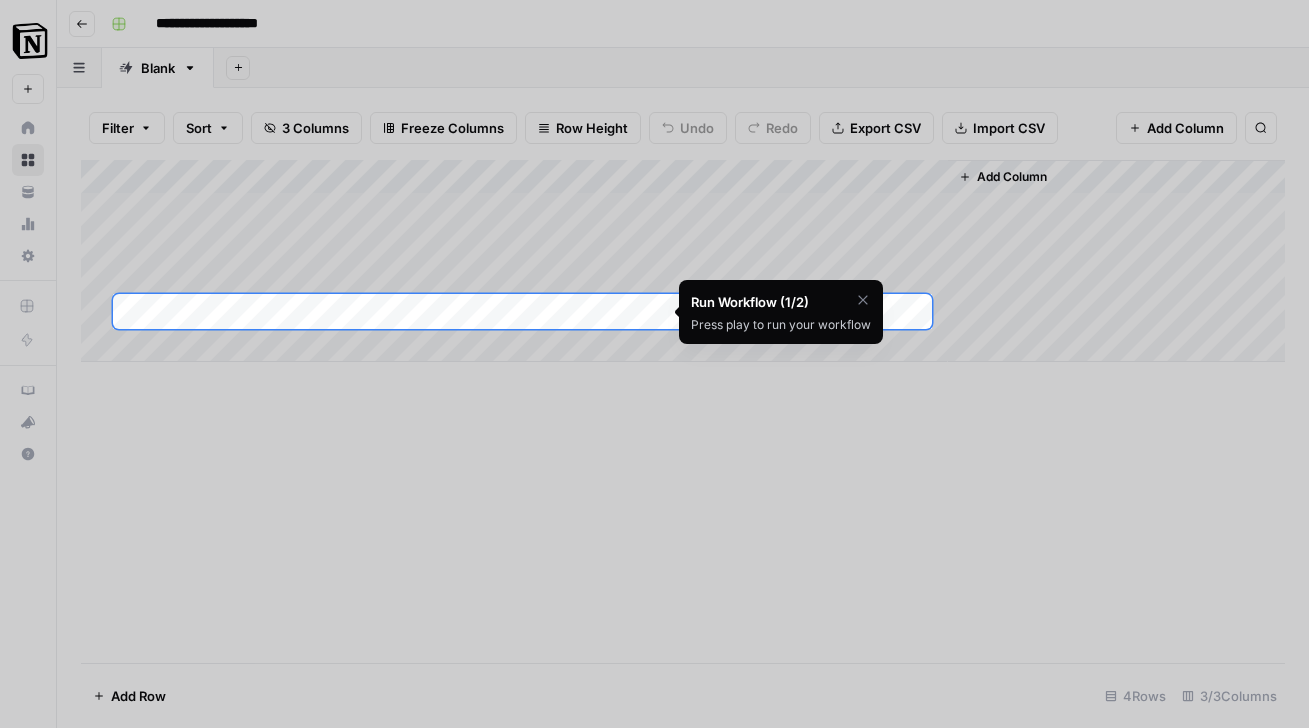 click at bounding box center (654, 147) 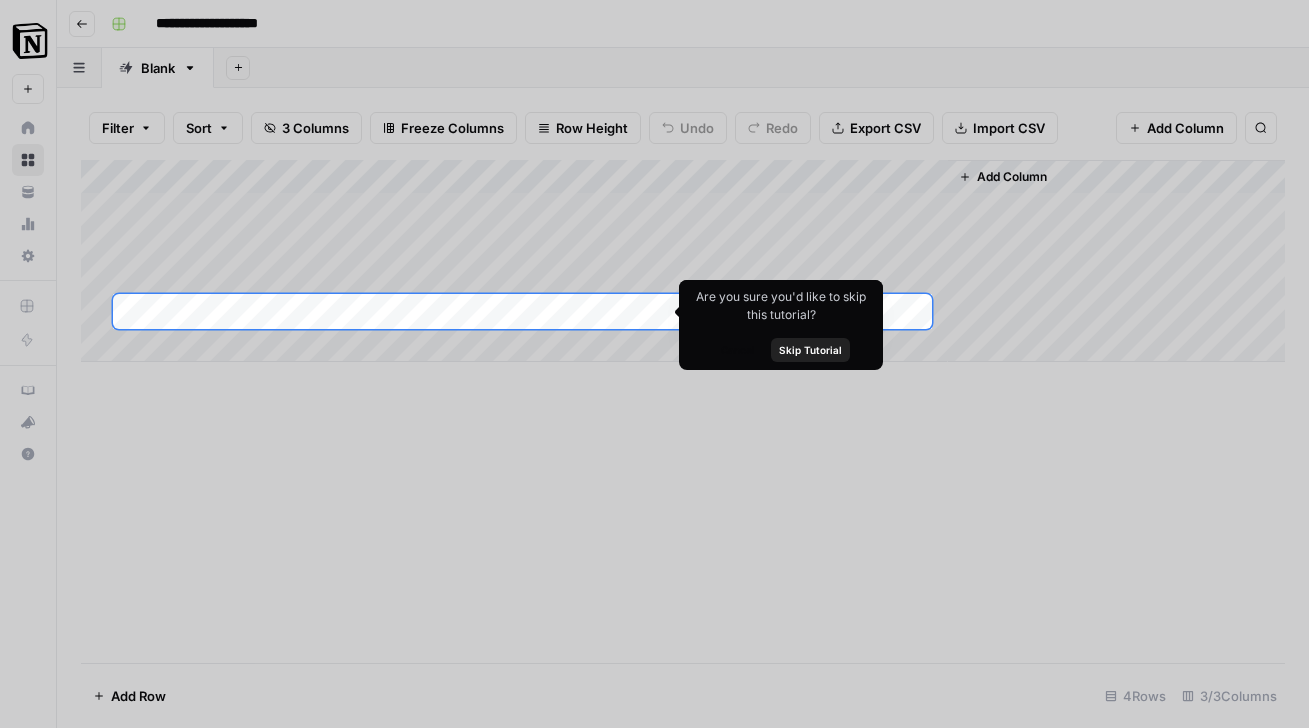 click on "Are you sure you'd like to skip this tutorial? Cancel Skip Tutorial" at bounding box center [781, 325] 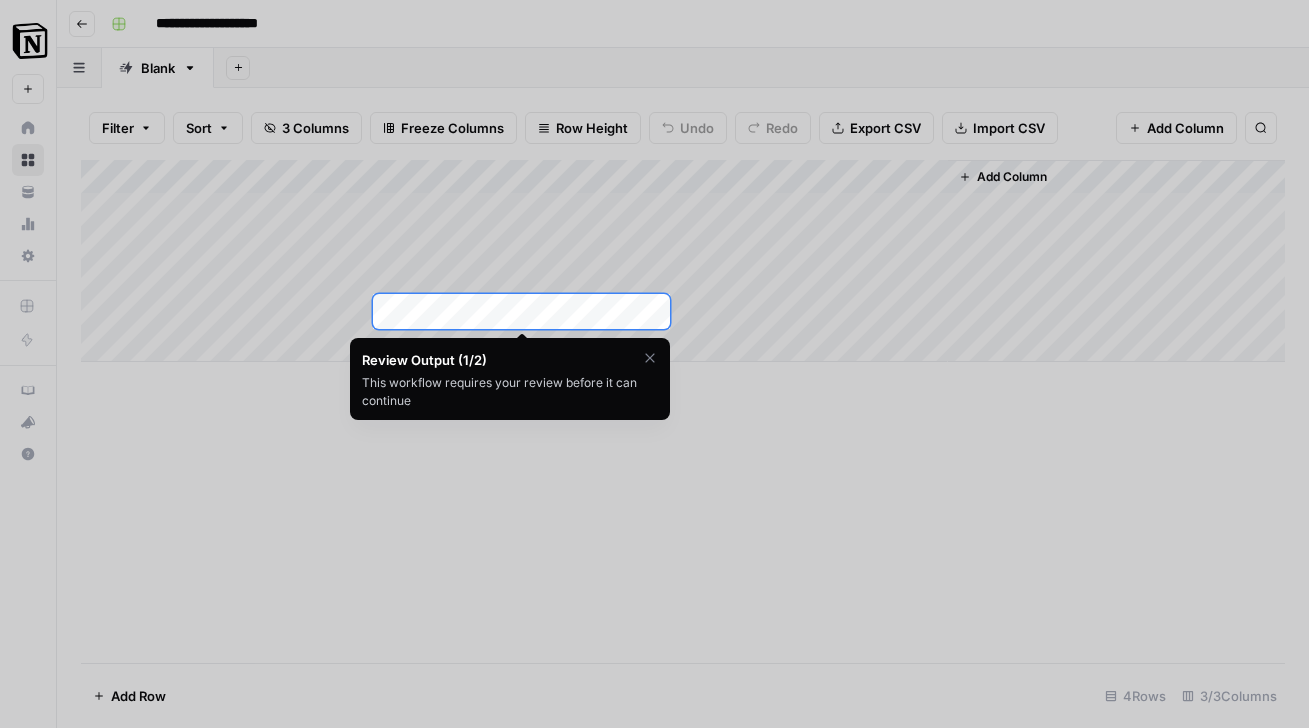 click on "This workflow requires your review before it can continue" at bounding box center [510, 392] 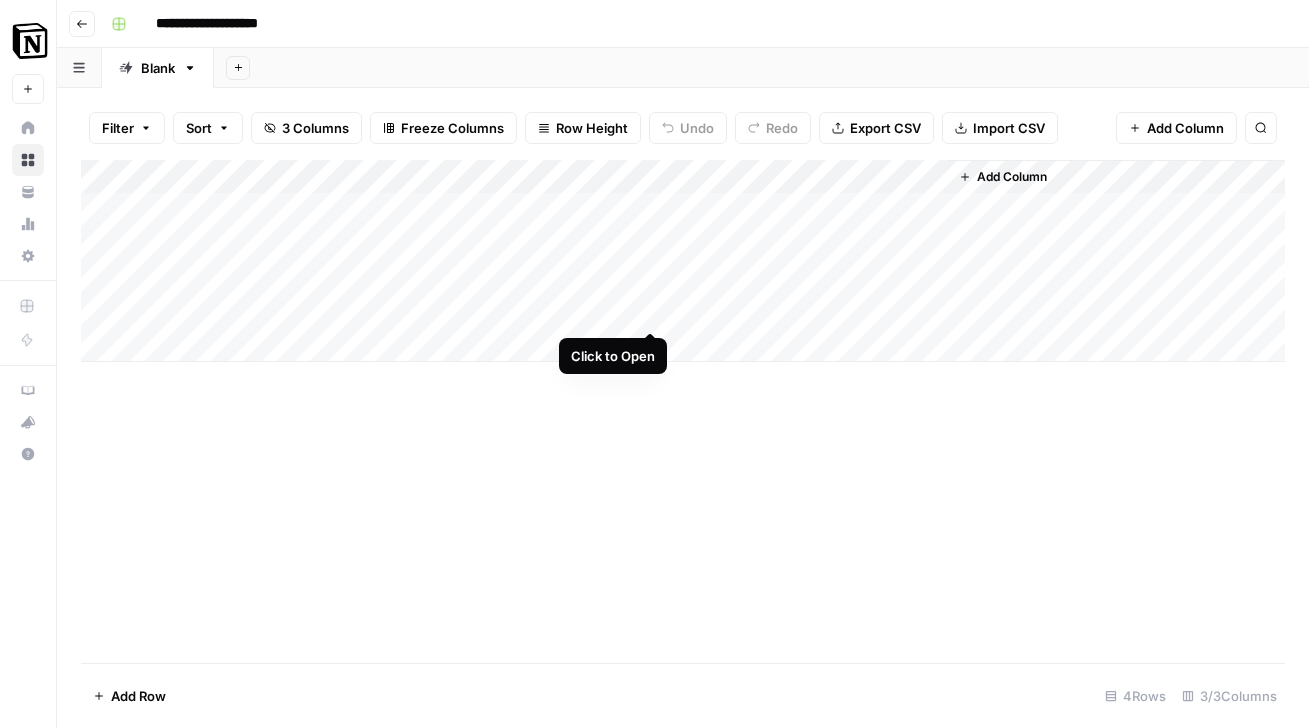 click on "Add Column" at bounding box center [683, 261] 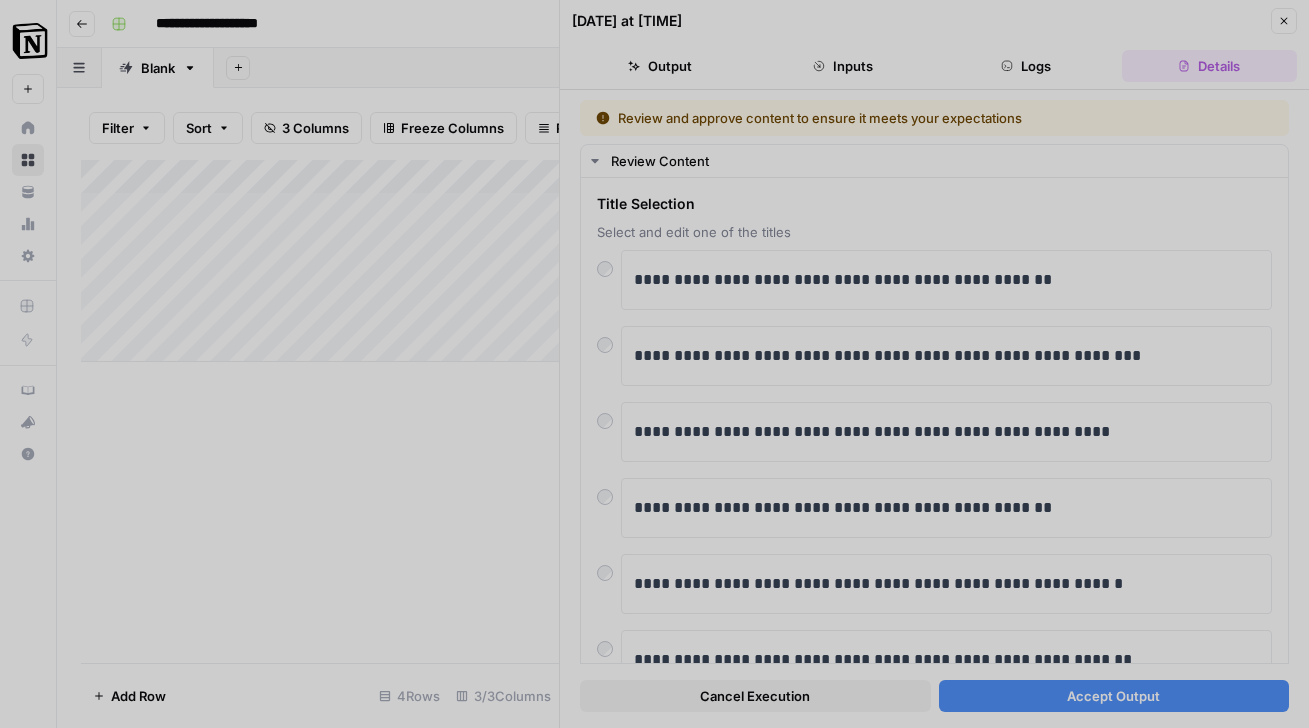 click at bounding box center (654, 364) 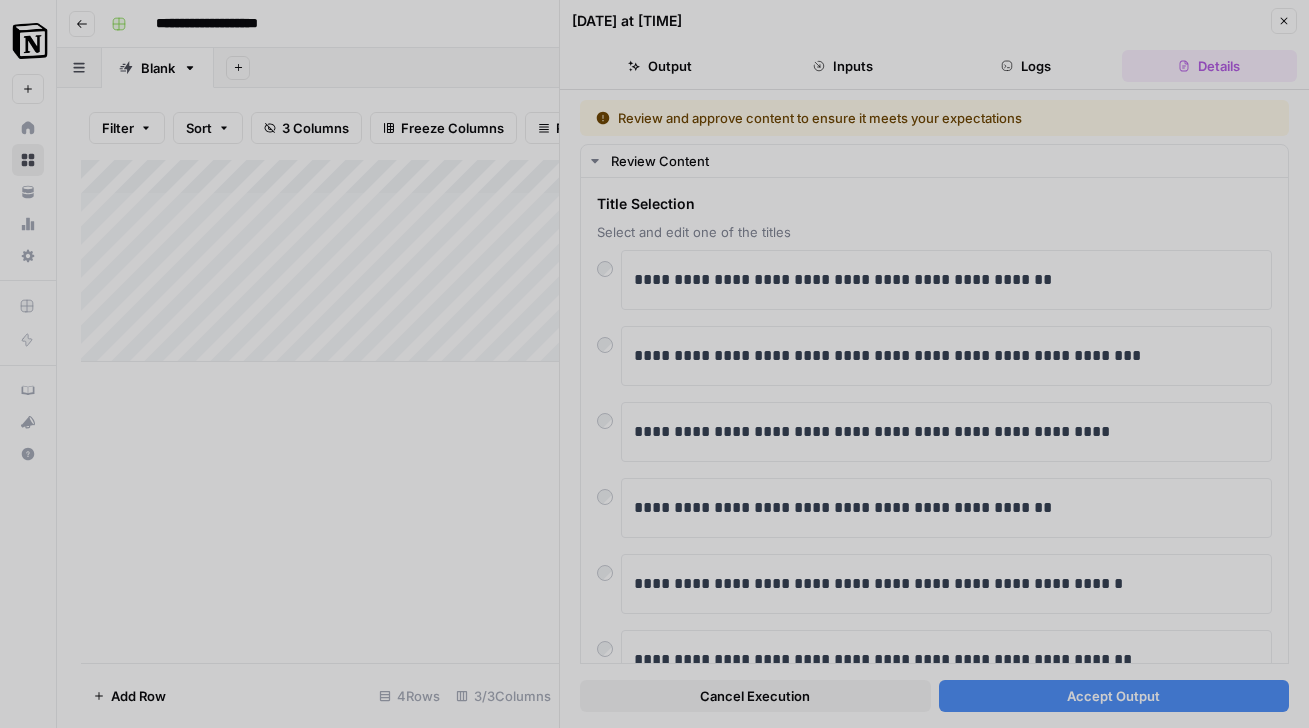 click at bounding box center (654, 364) 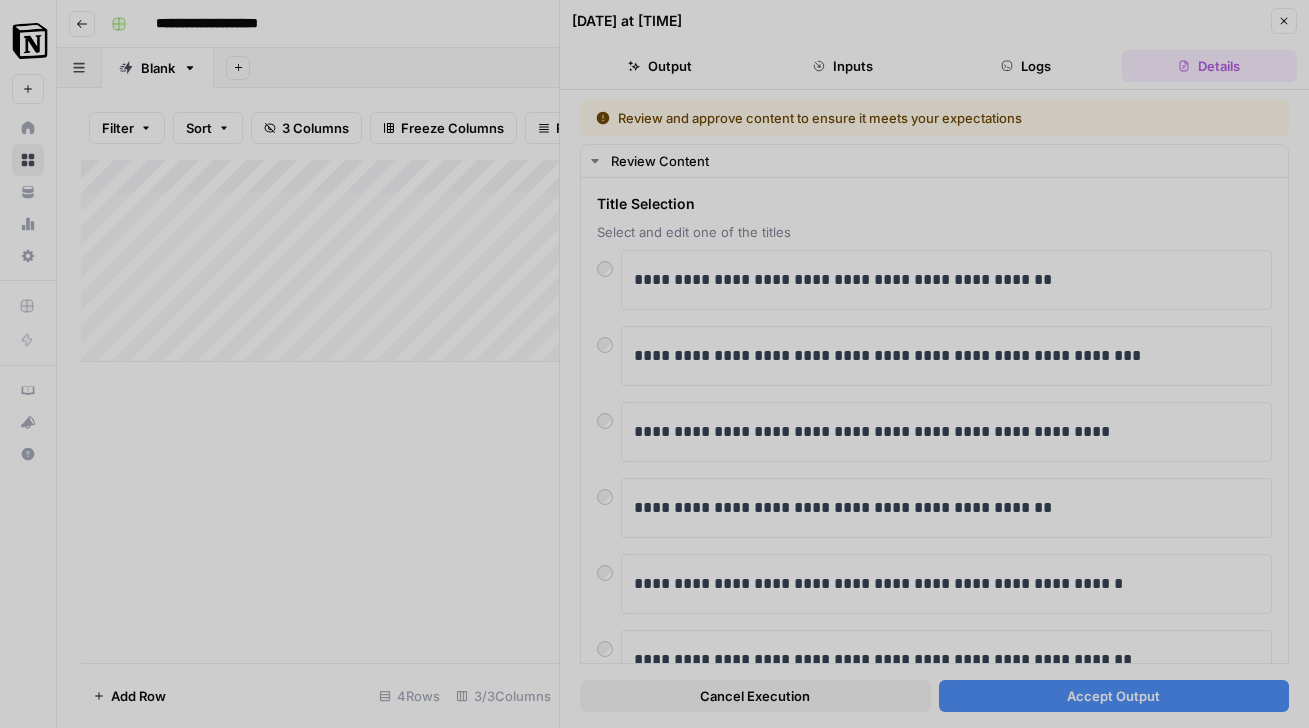 click at bounding box center [654, 364] 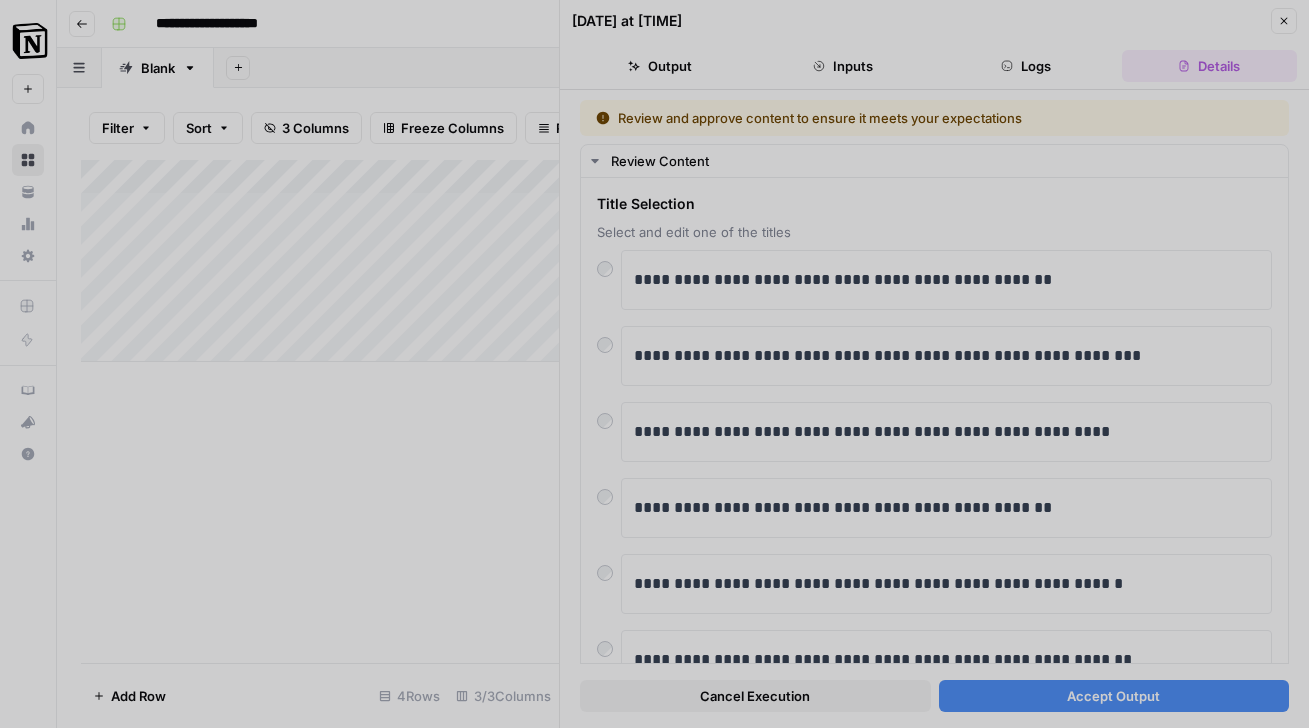 click at bounding box center [654, 364] 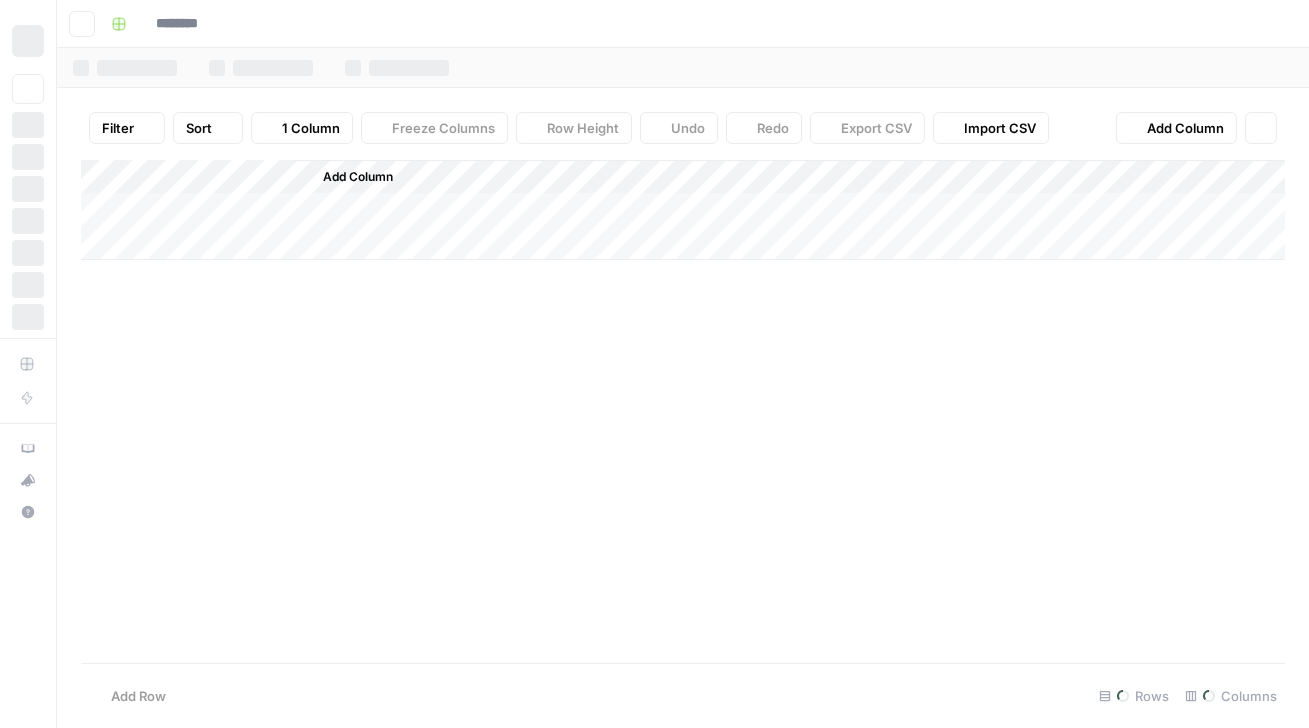type on "**********" 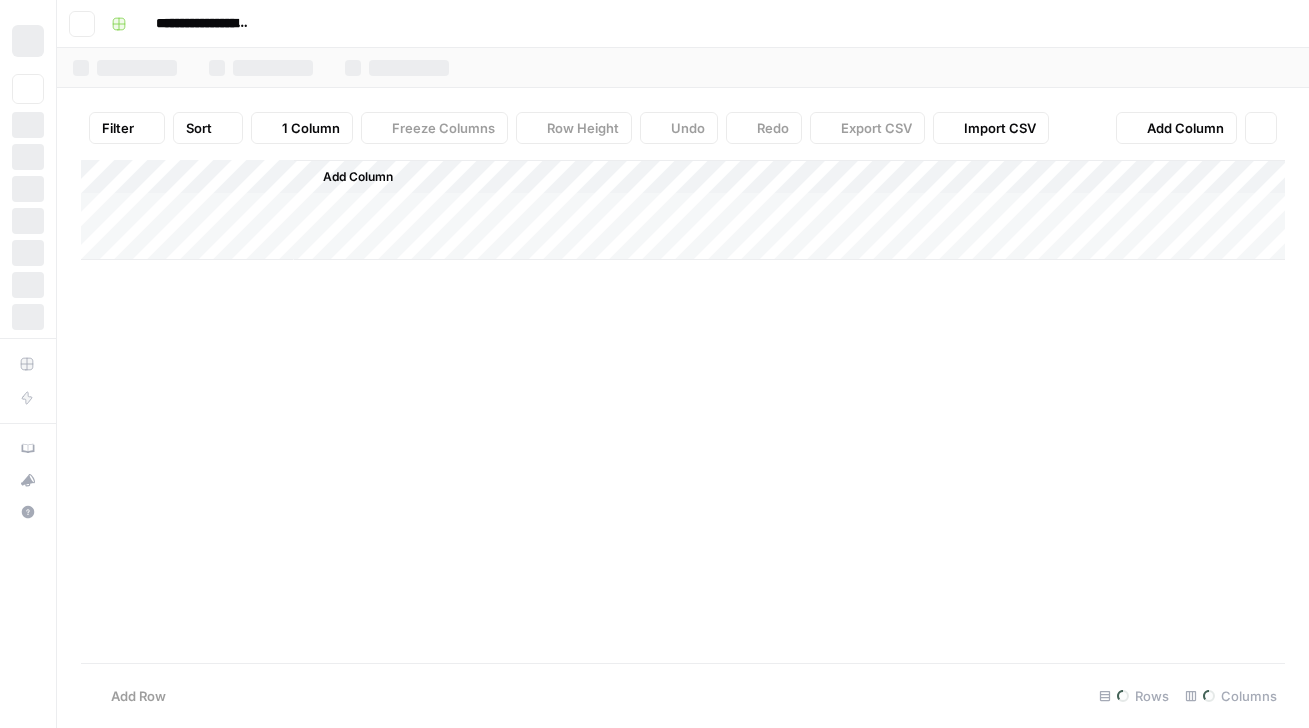 scroll, scrollTop: 0, scrollLeft: 0, axis: both 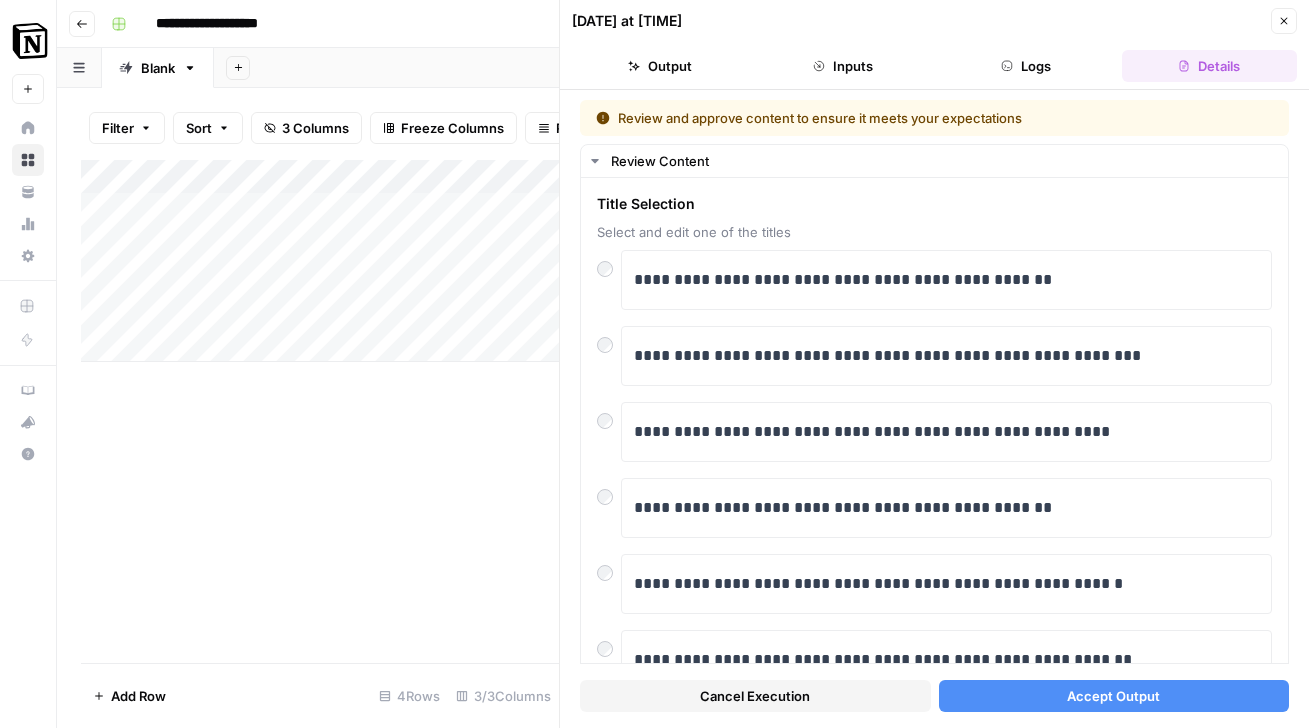 click on "Accept Output" at bounding box center [1114, 696] 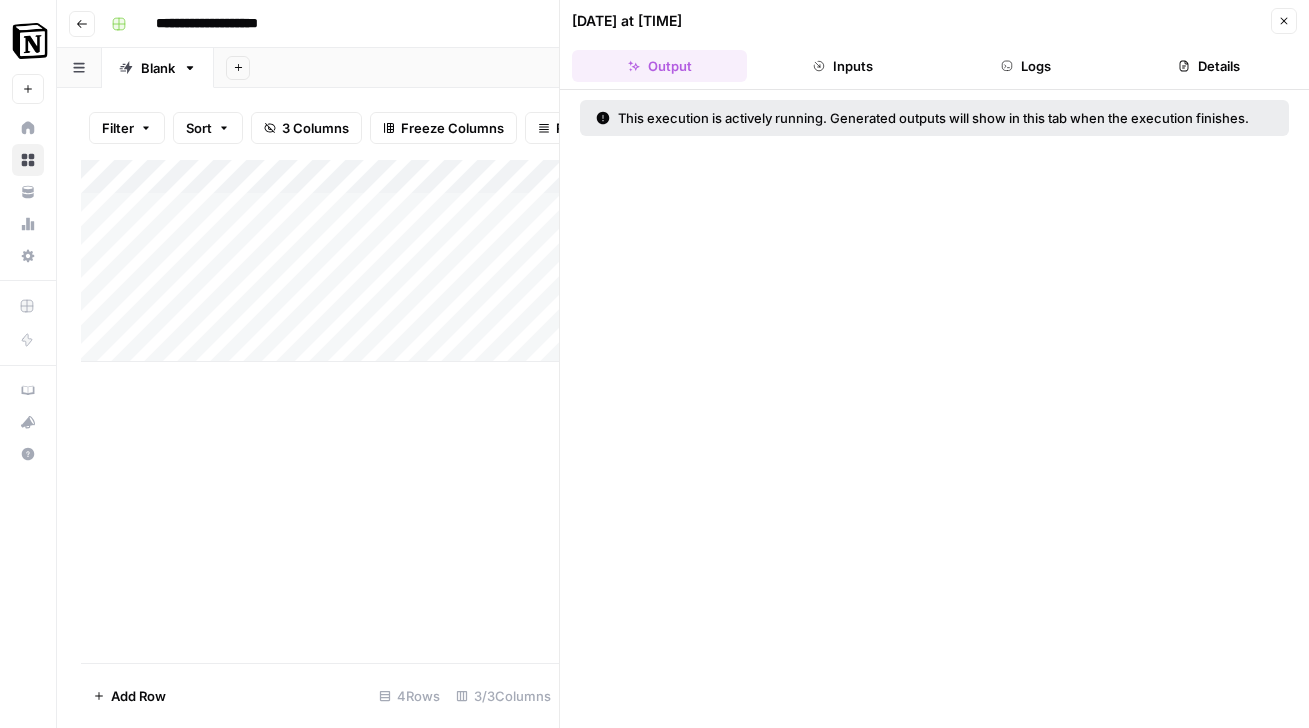 click 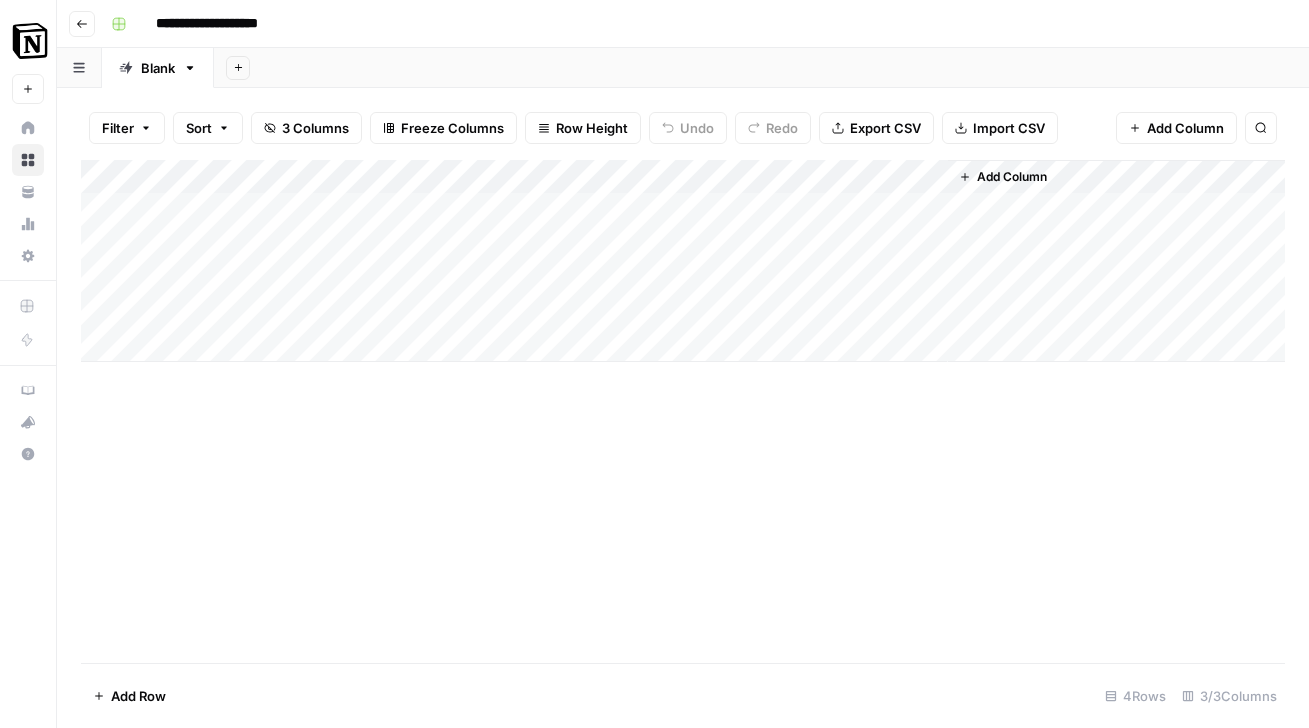 click 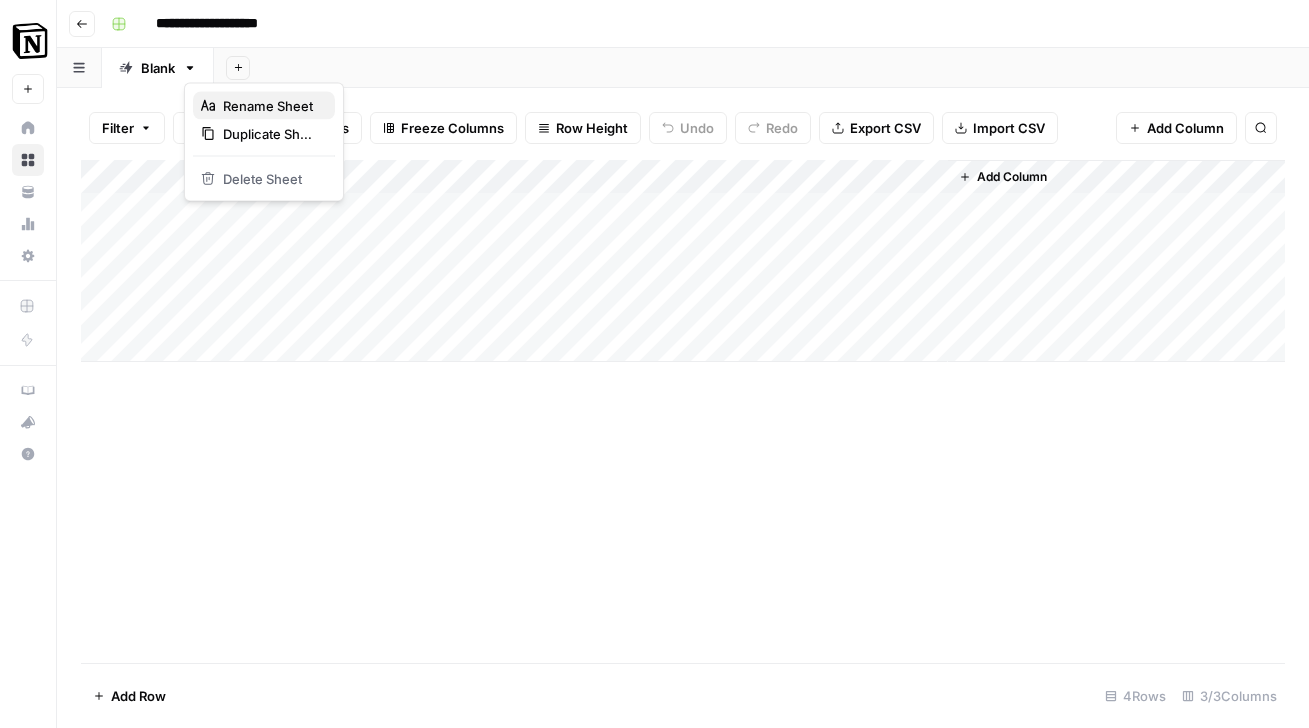 click on "Rename Sheet" at bounding box center [271, 106] 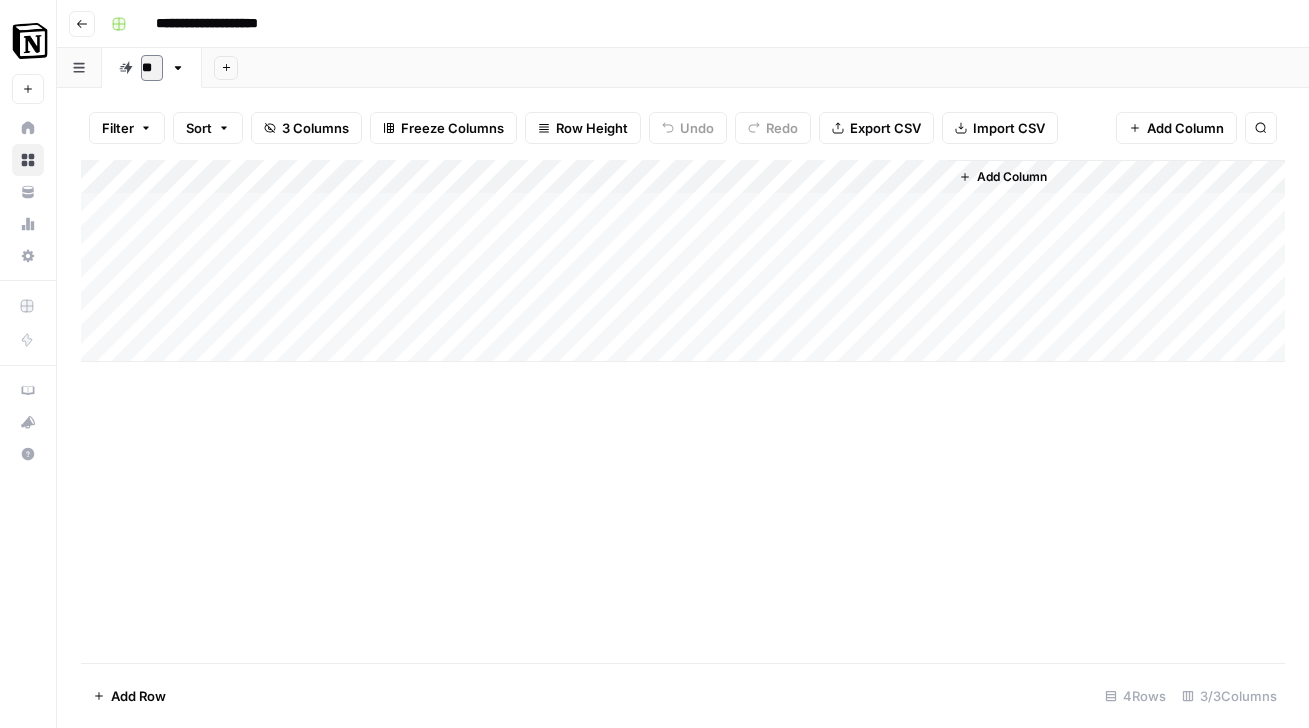 type on "*" 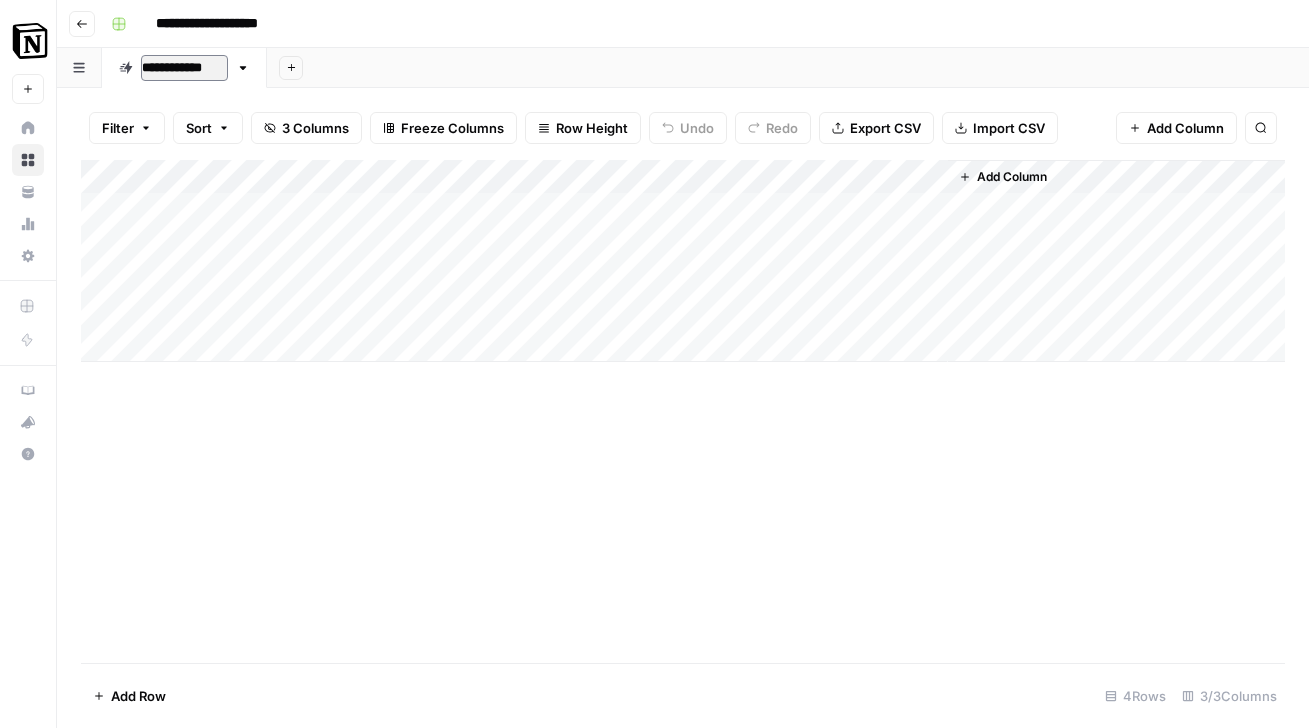 type on "**********" 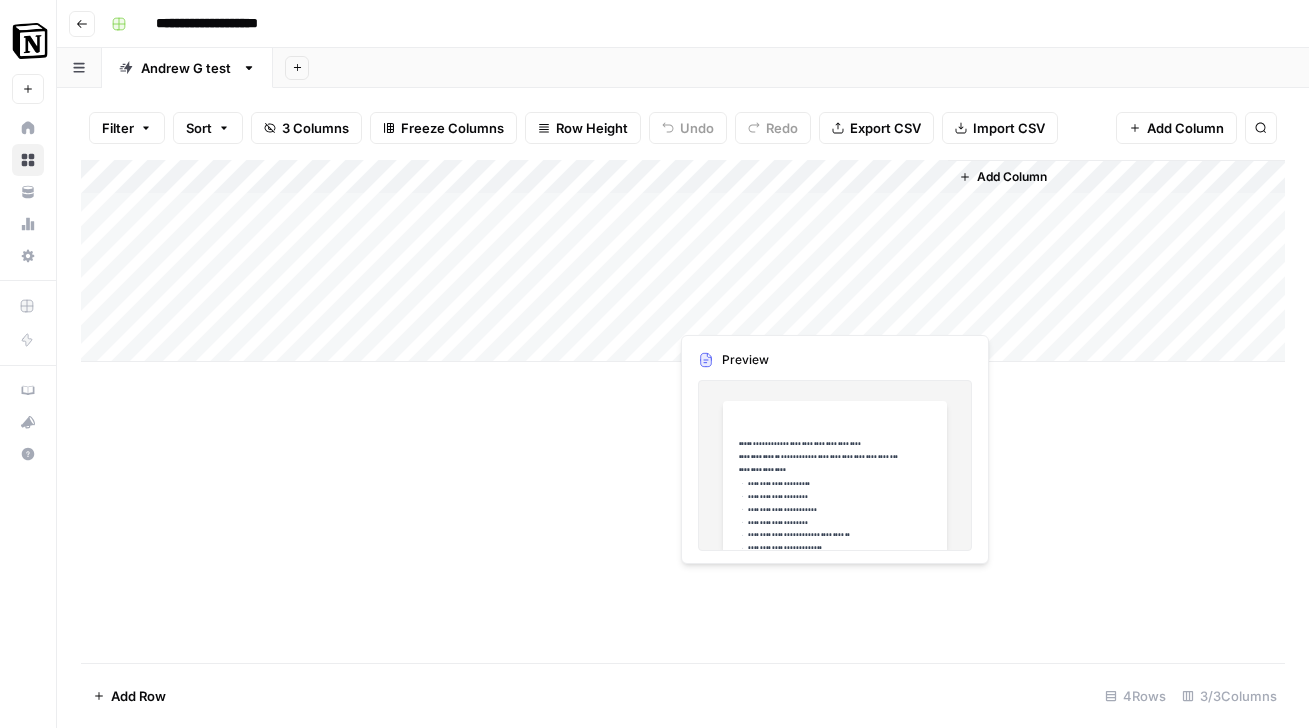 click on "Add Column" at bounding box center [683, 261] 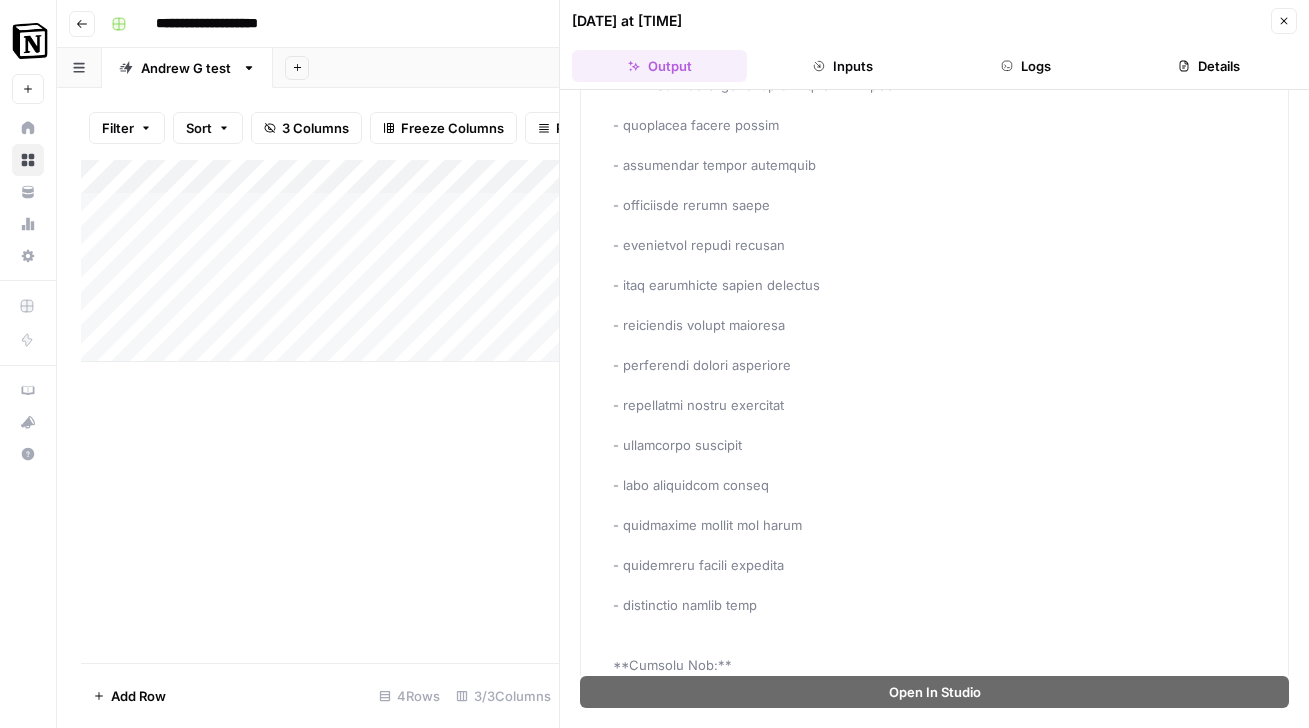 scroll, scrollTop: 0, scrollLeft: 0, axis: both 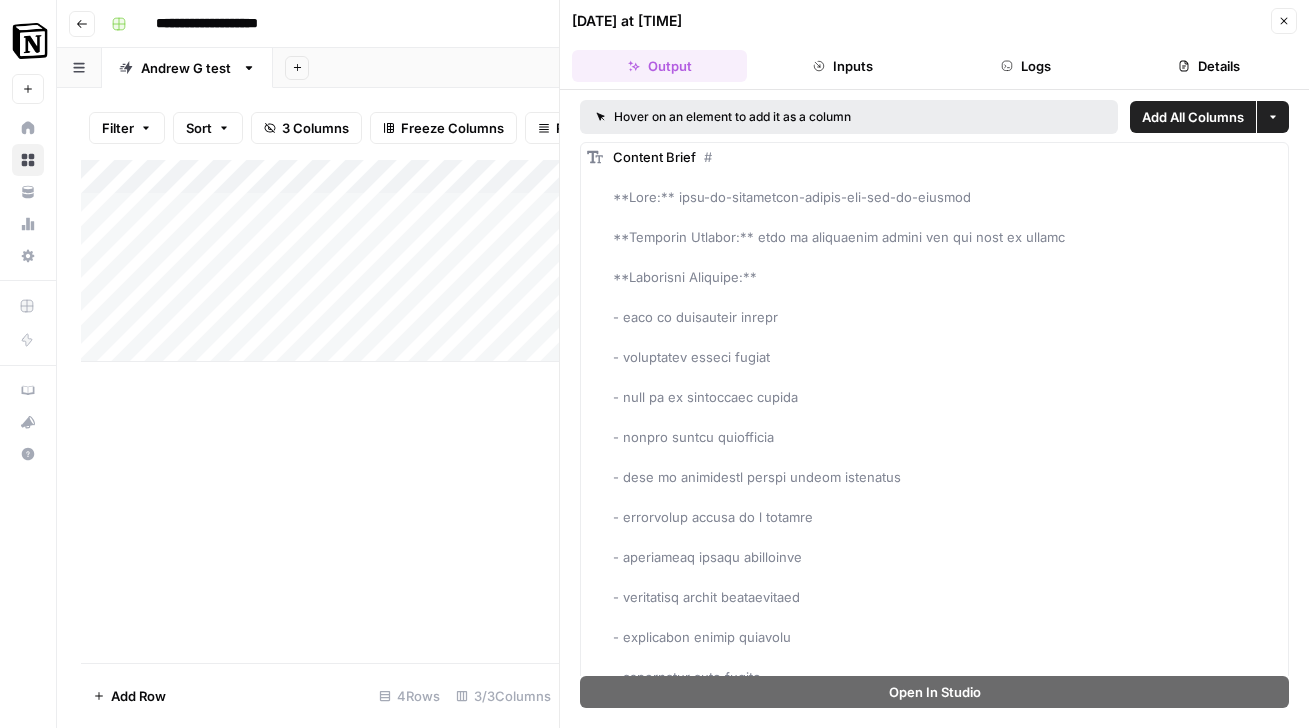 click on "Inputs" at bounding box center [842, 66] 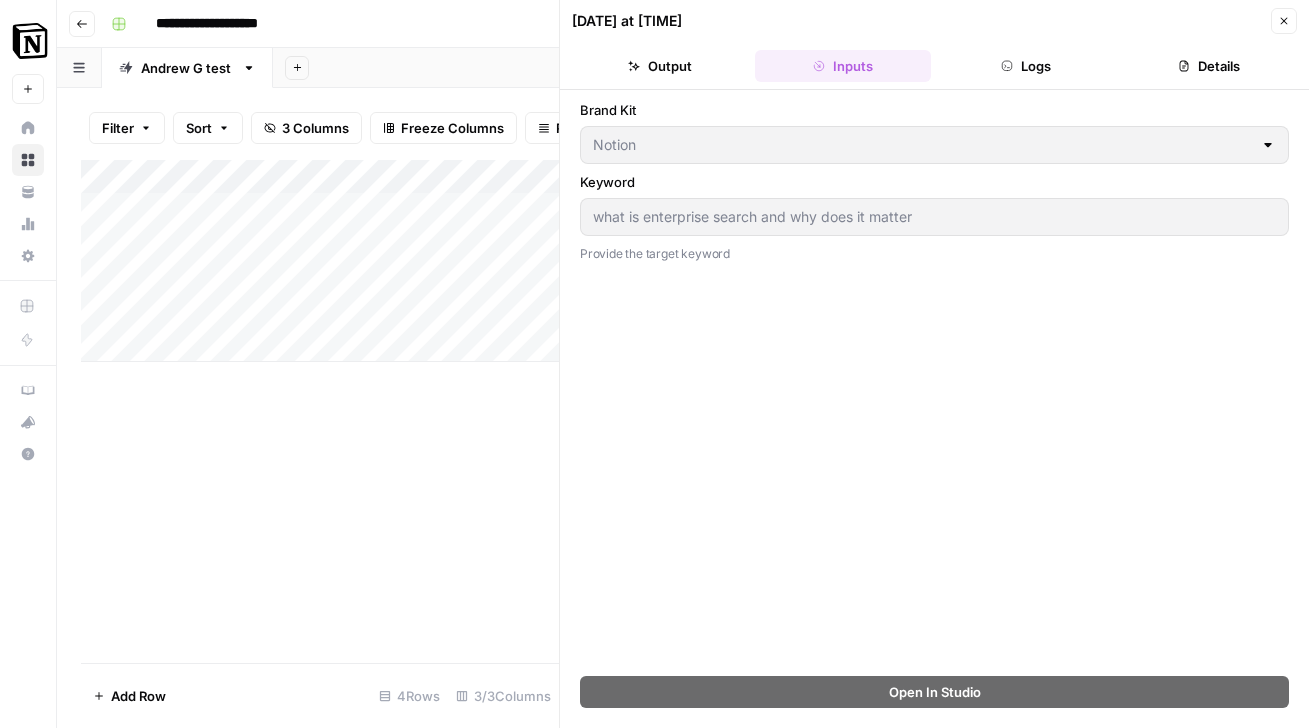 click on "Logs" at bounding box center (1026, 66) 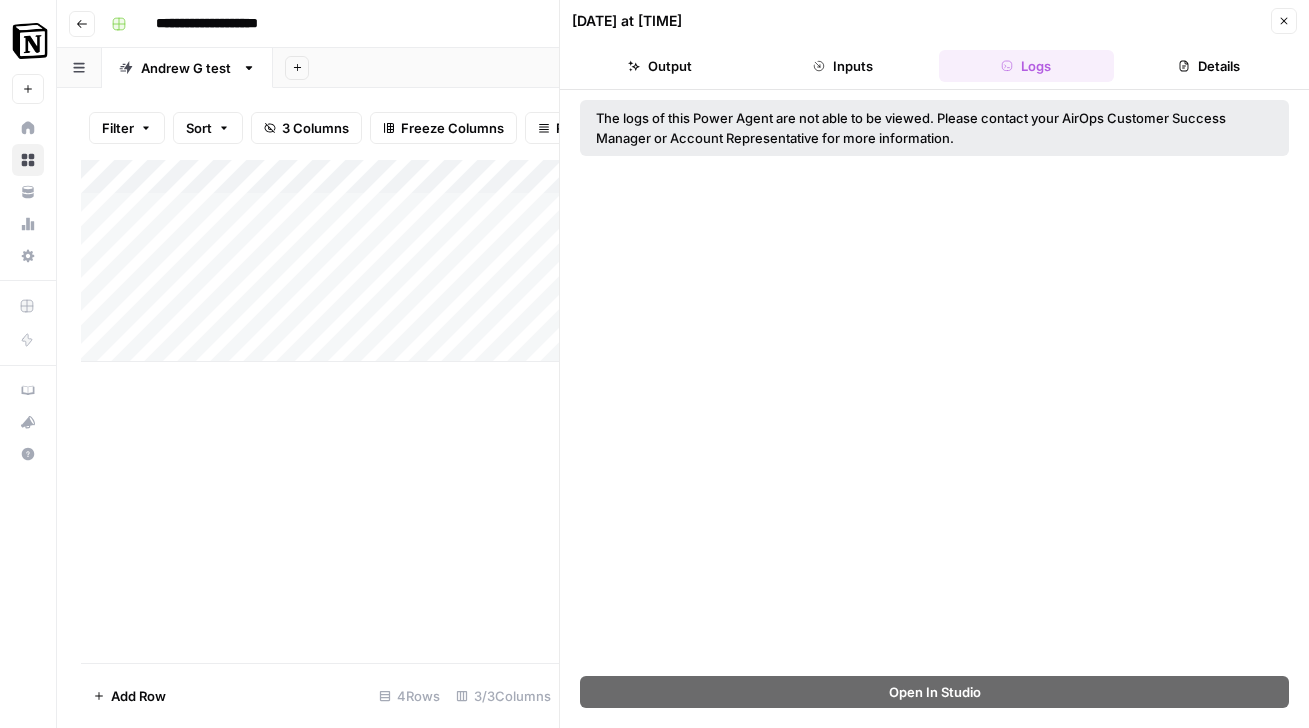 click on "Details" at bounding box center [1209, 66] 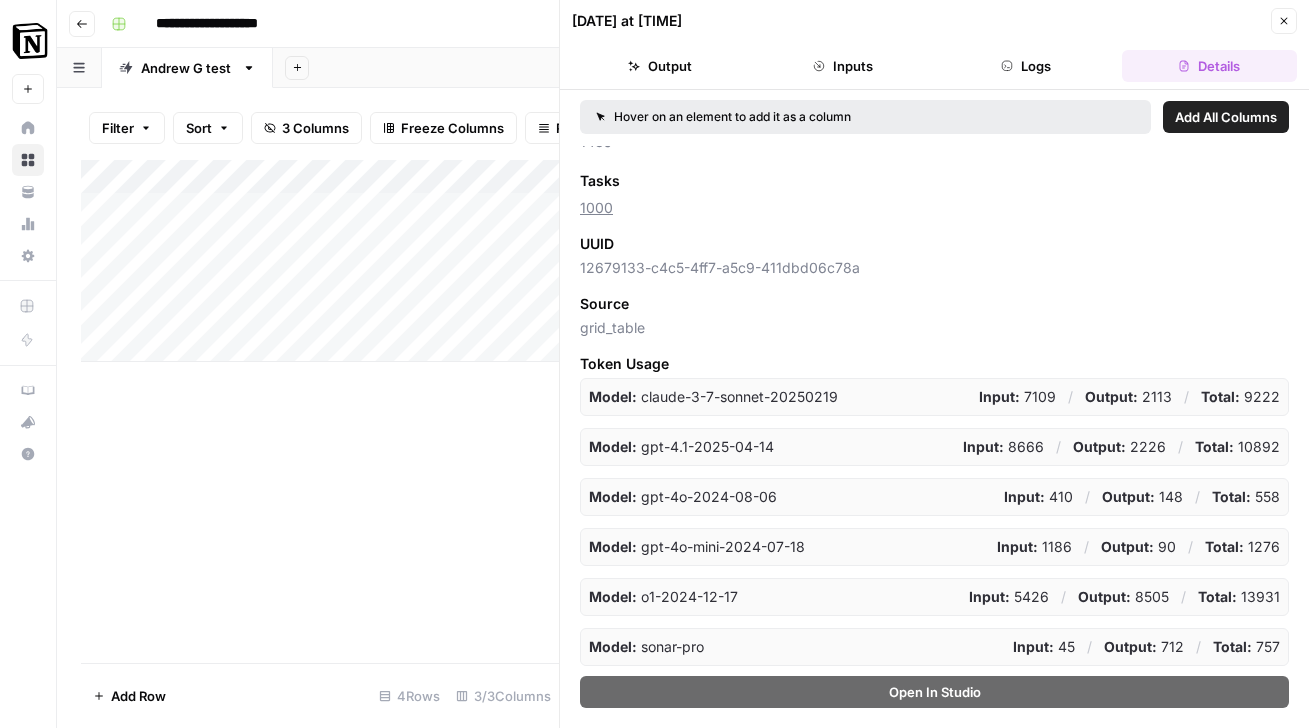 scroll, scrollTop: 0, scrollLeft: 0, axis: both 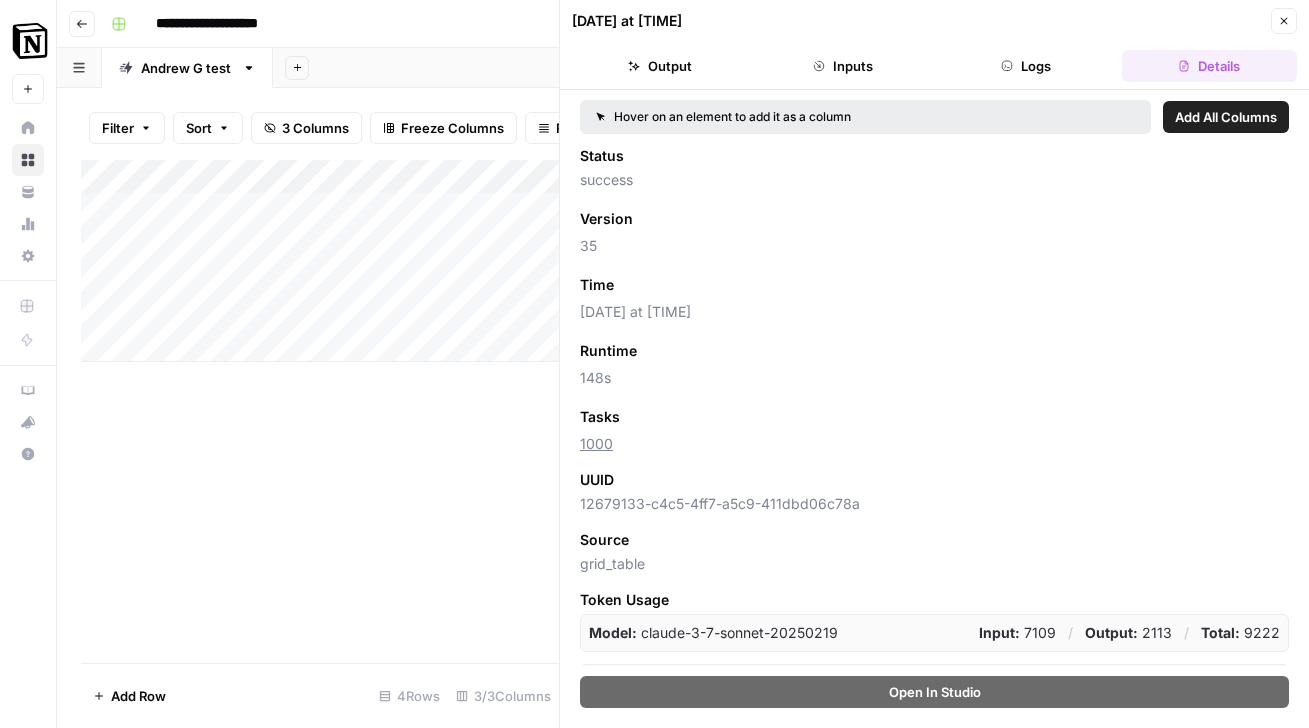 click on "08/05/25 at 2:14 PM Close Output Inputs Logs Details" at bounding box center (934, 45) 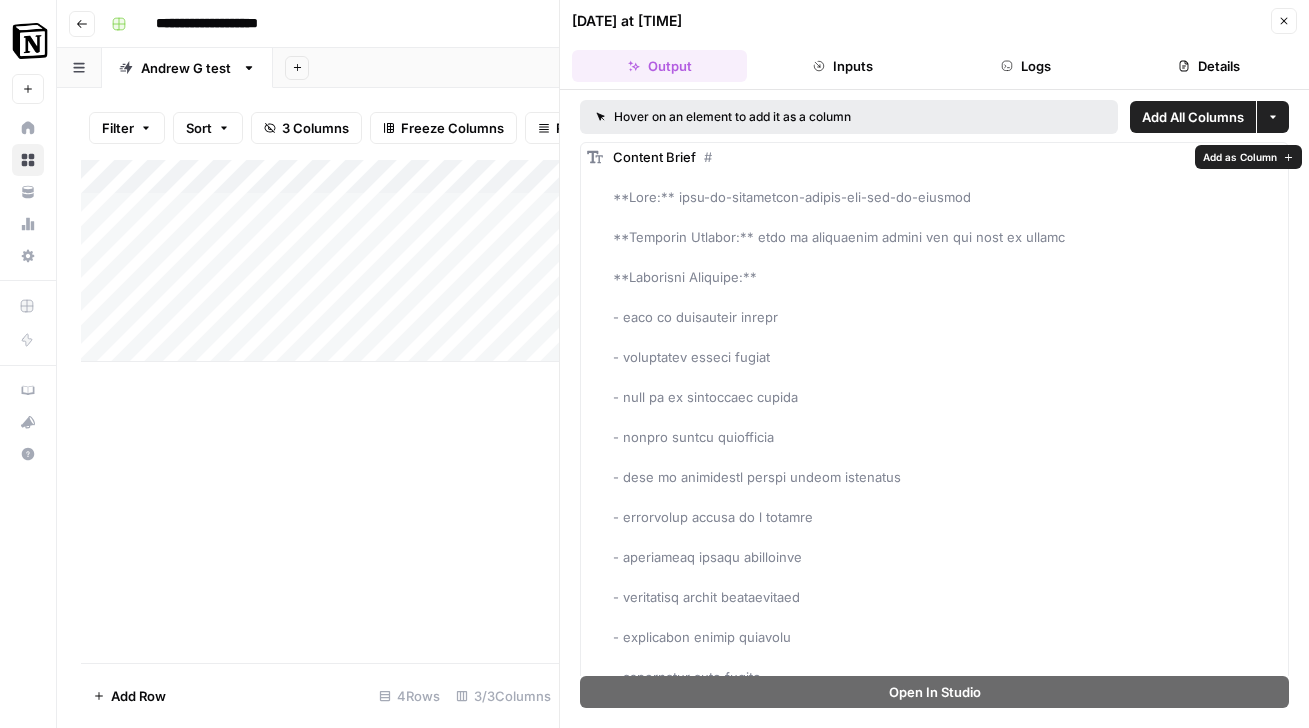 click on "Add Column" at bounding box center (320, 411) 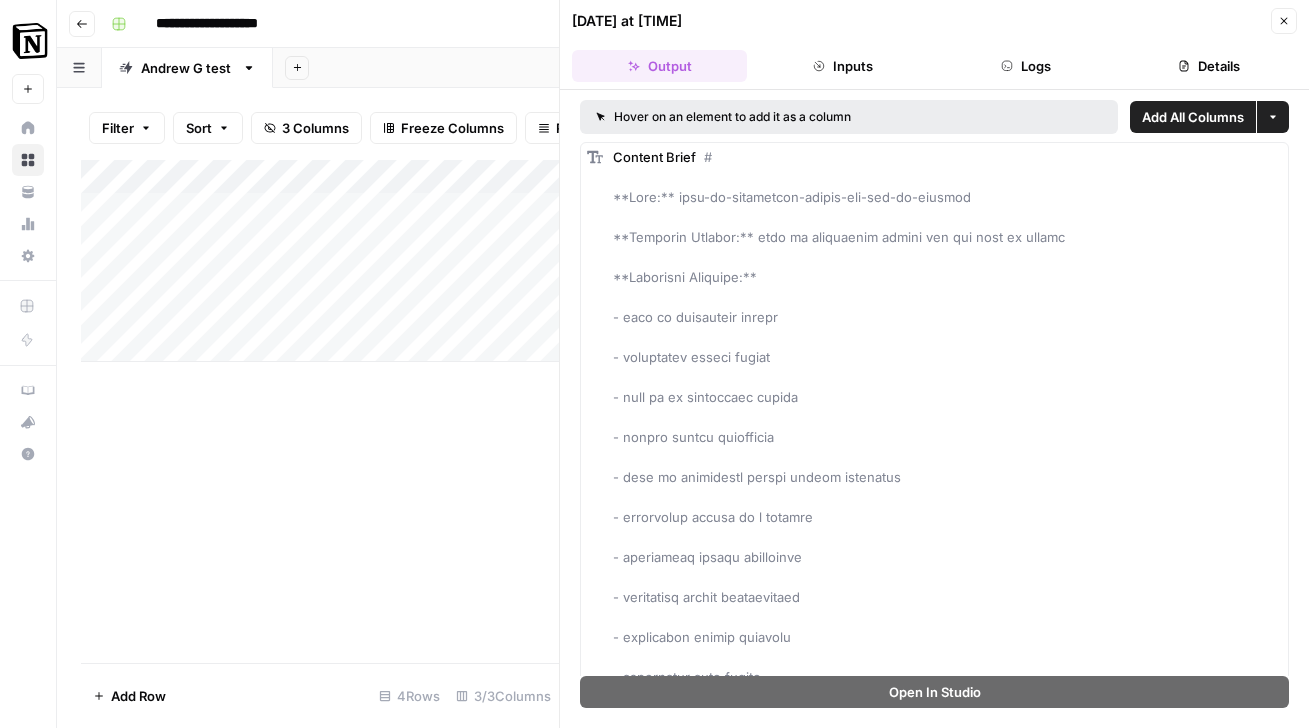 click on "Close" at bounding box center (1284, 21) 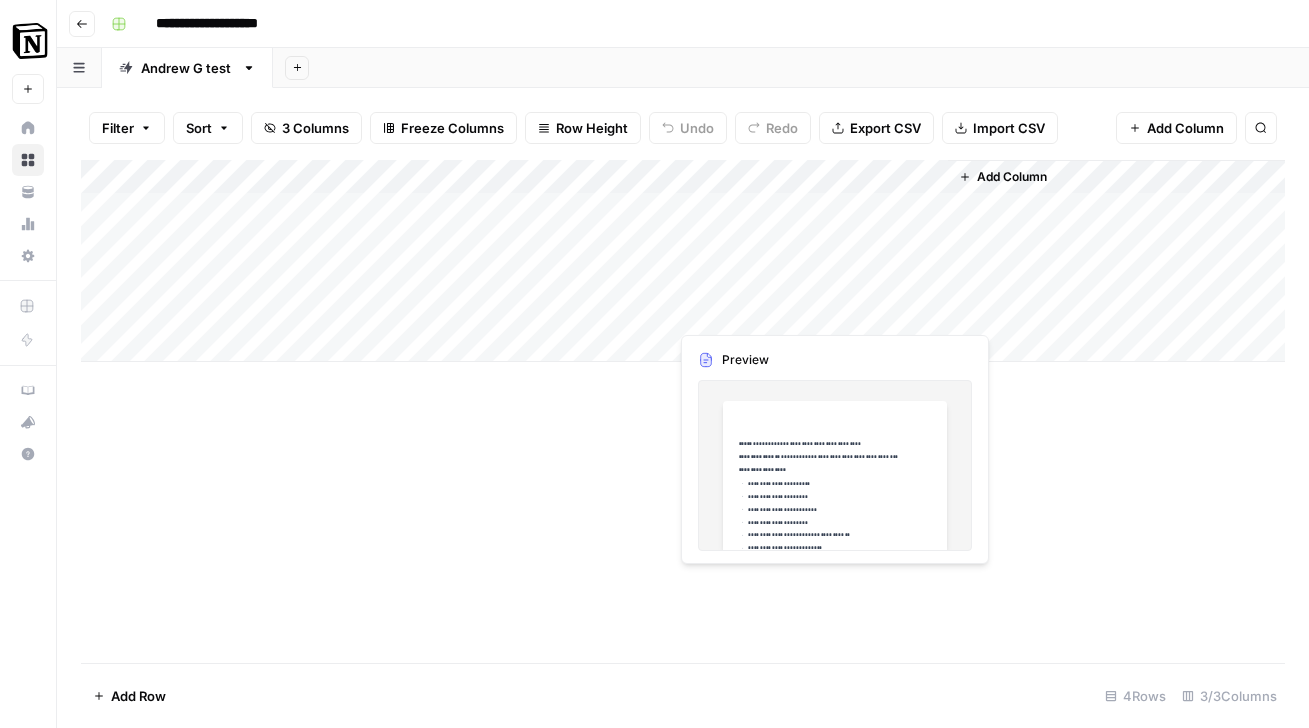 click on "Add Column" at bounding box center [683, 261] 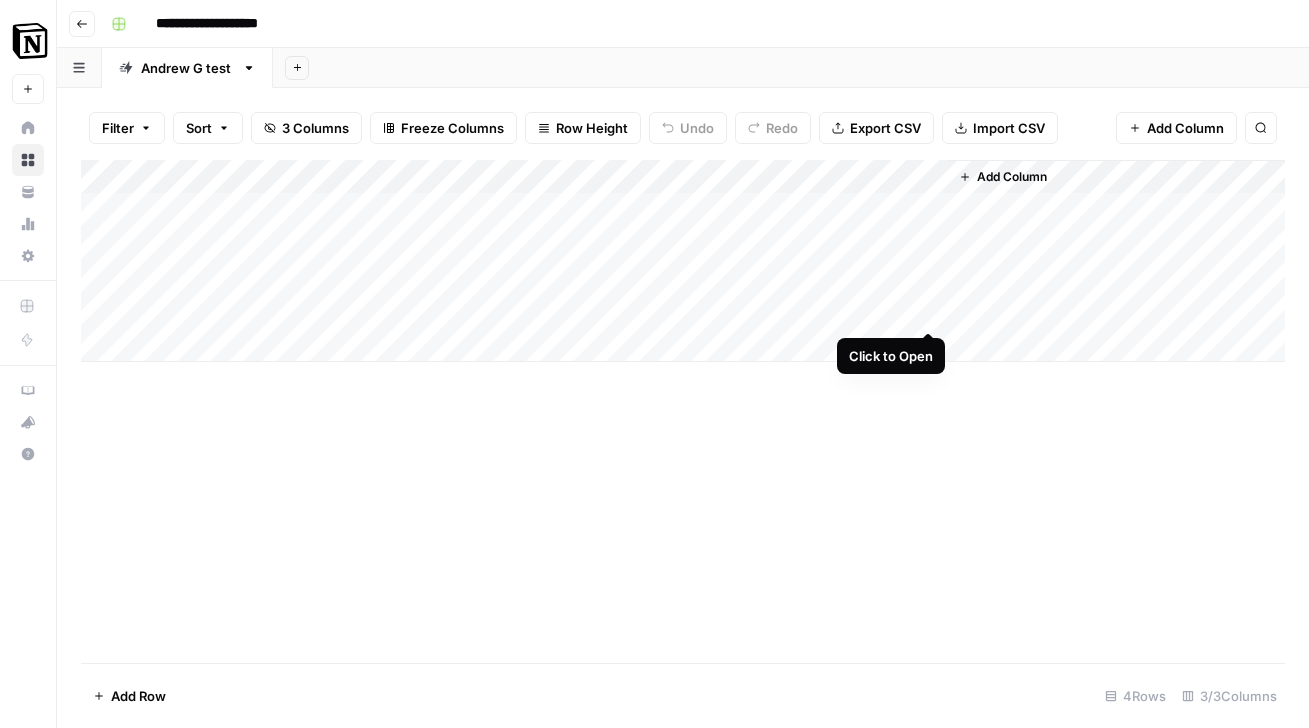 click on "Add Column" at bounding box center (683, 261) 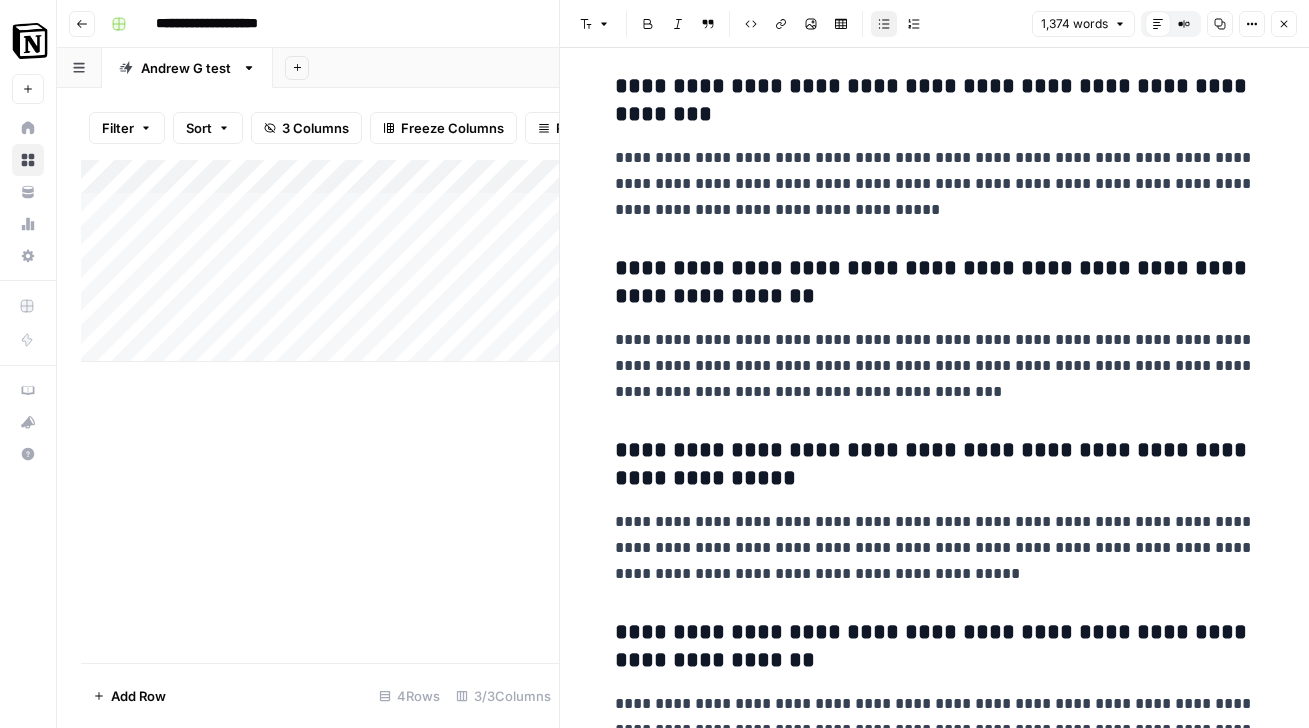 scroll, scrollTop: 9176, scrollLeft: 0, axis: vertical 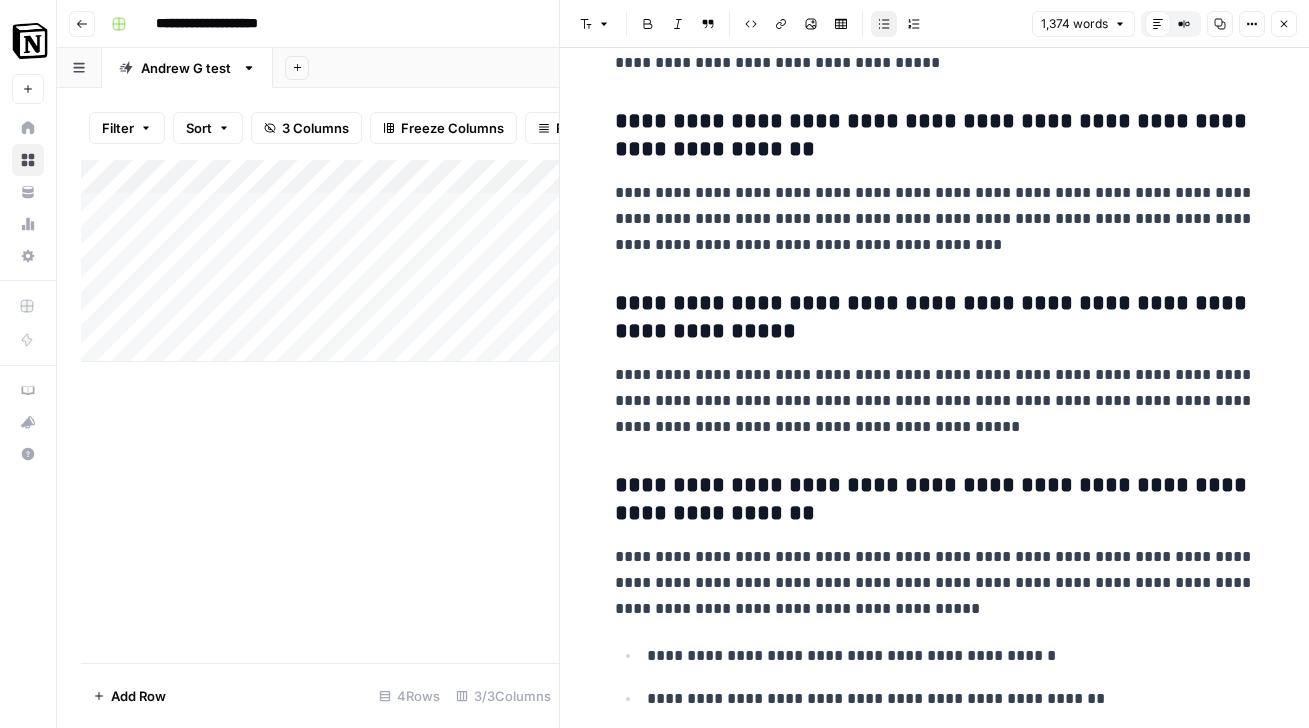 click on "Add Column" at bounding box center (320, 411) 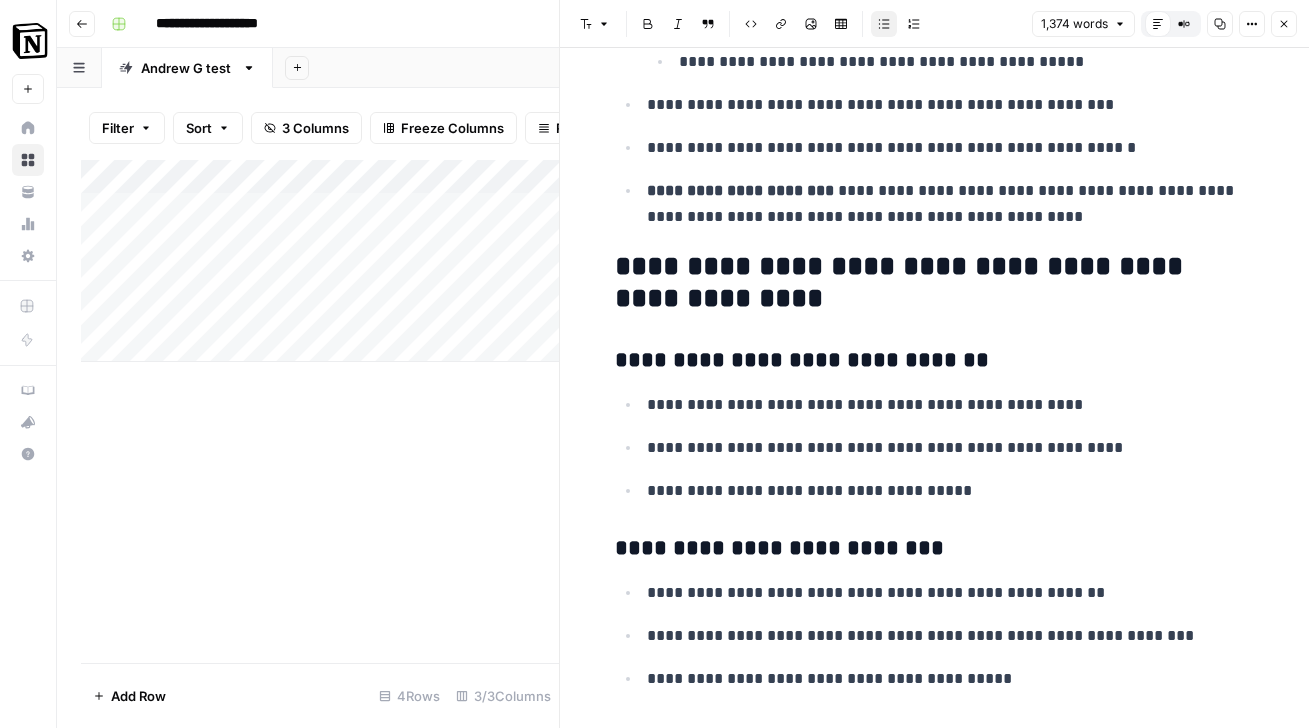 scroll, scrollTop: 6536, scrollLeft: 0, axis: vertical 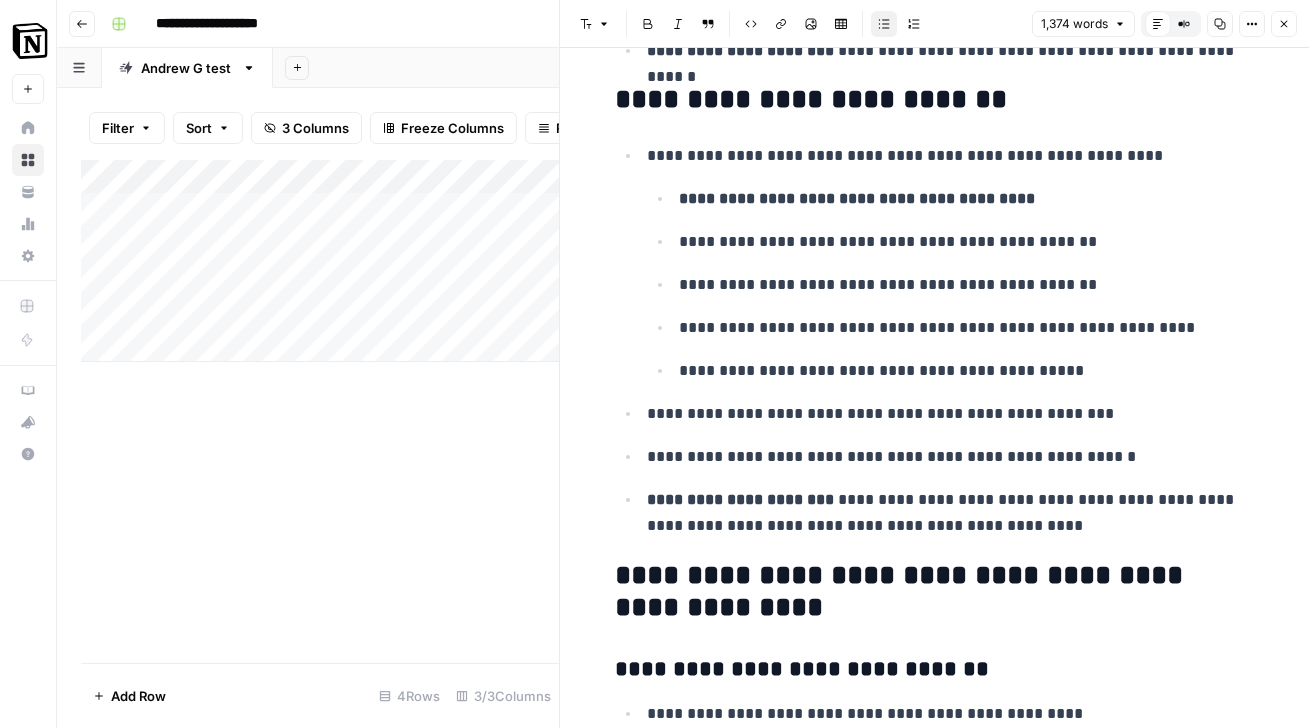 click on "Close" at bounding box center [1284, 24] 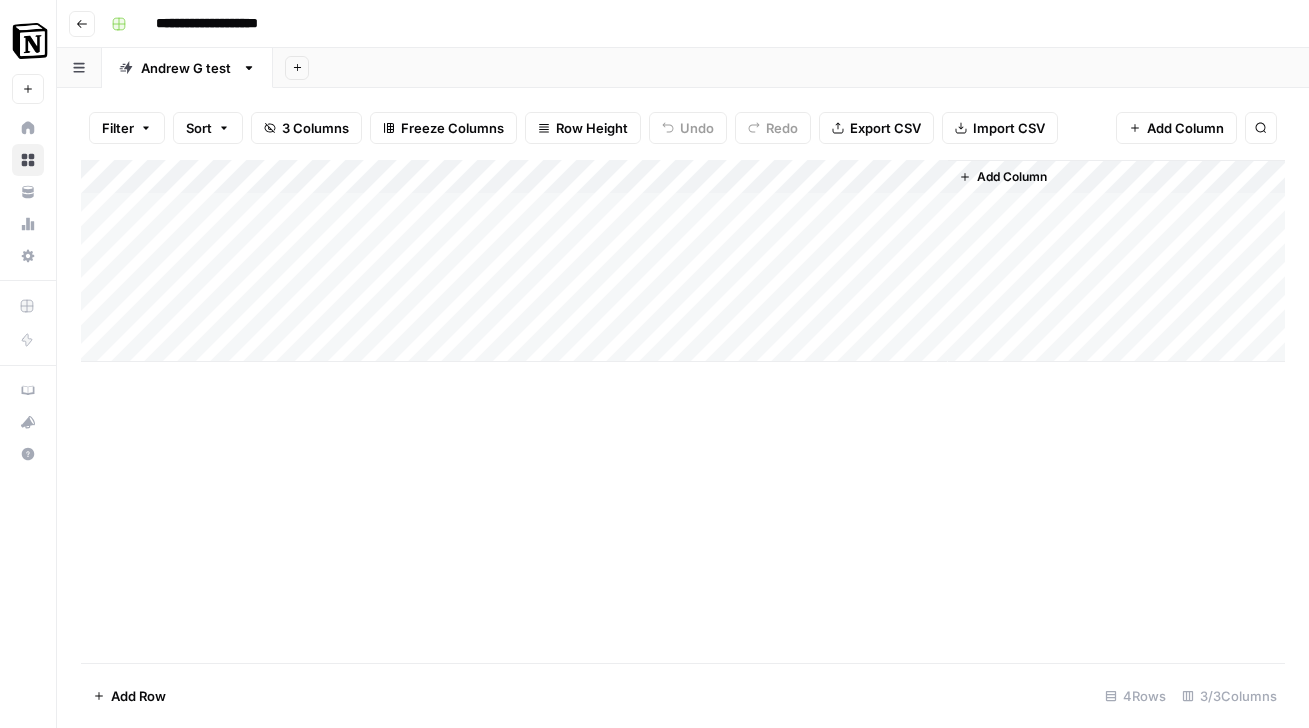 click on "Add Column" at bounding box center [683, 411] 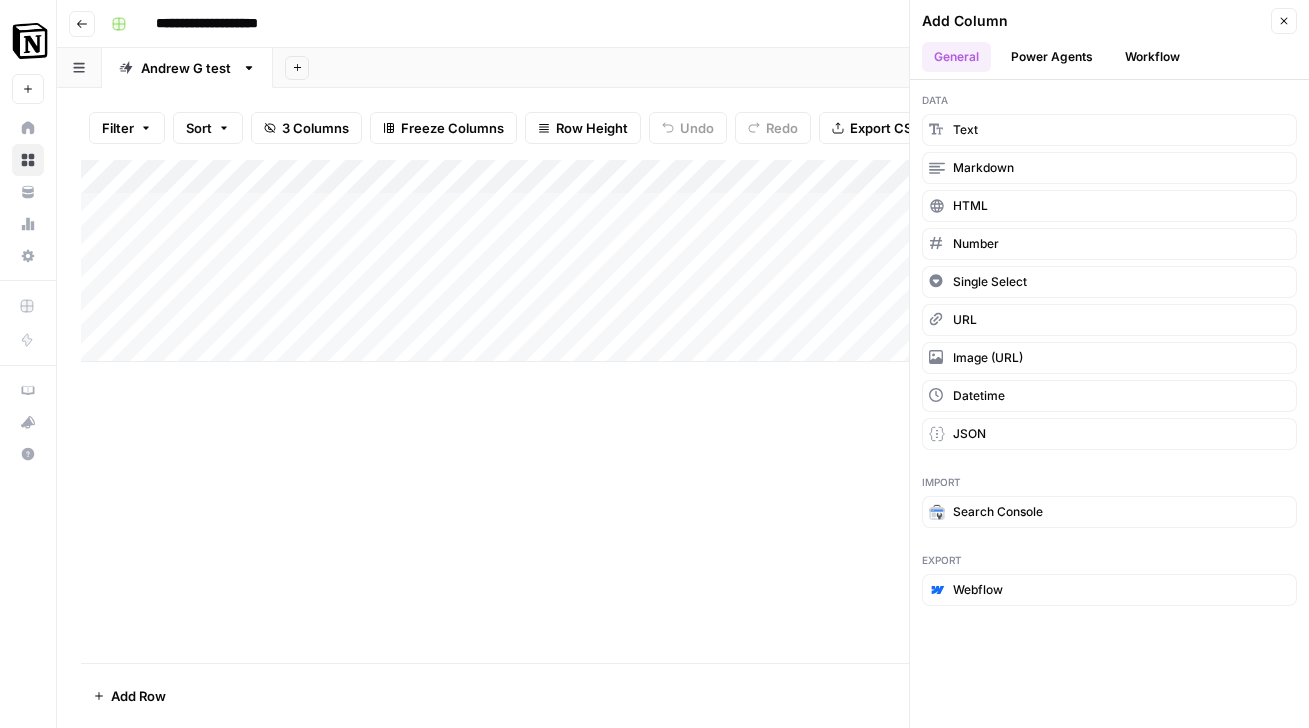 click on "Add Column" at bounding box center (683, 411) 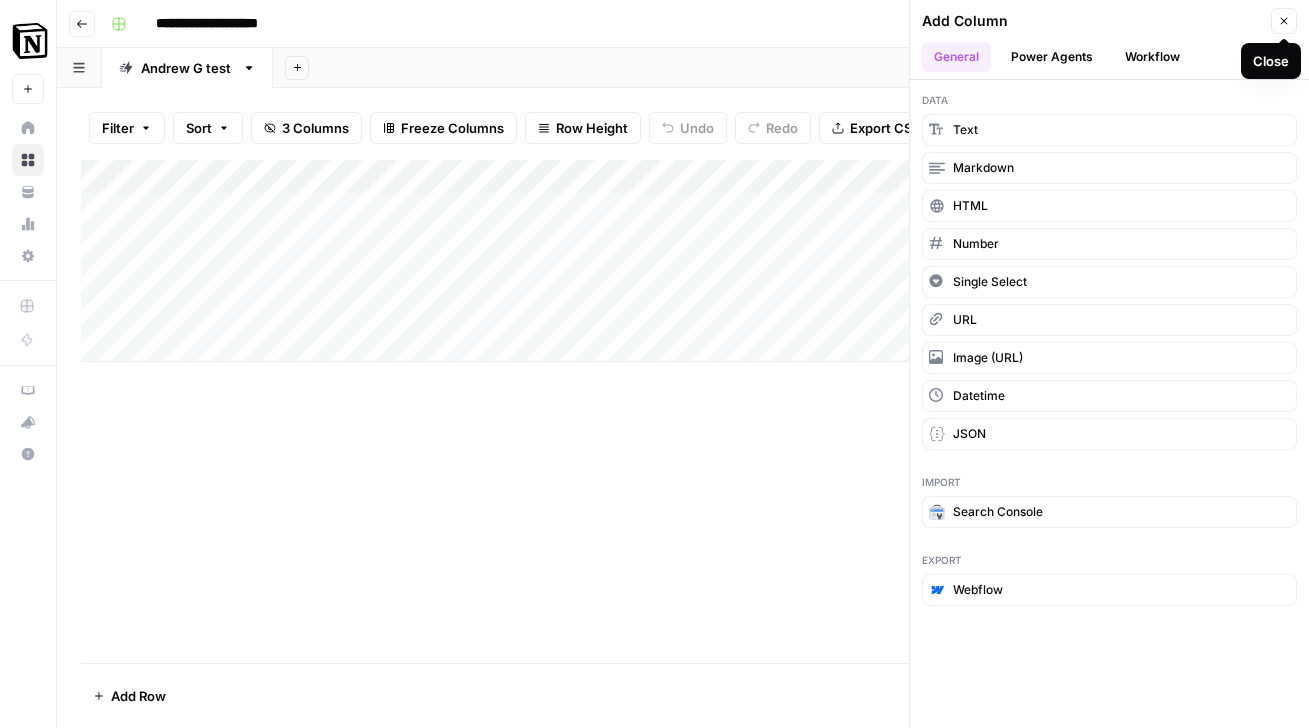 click 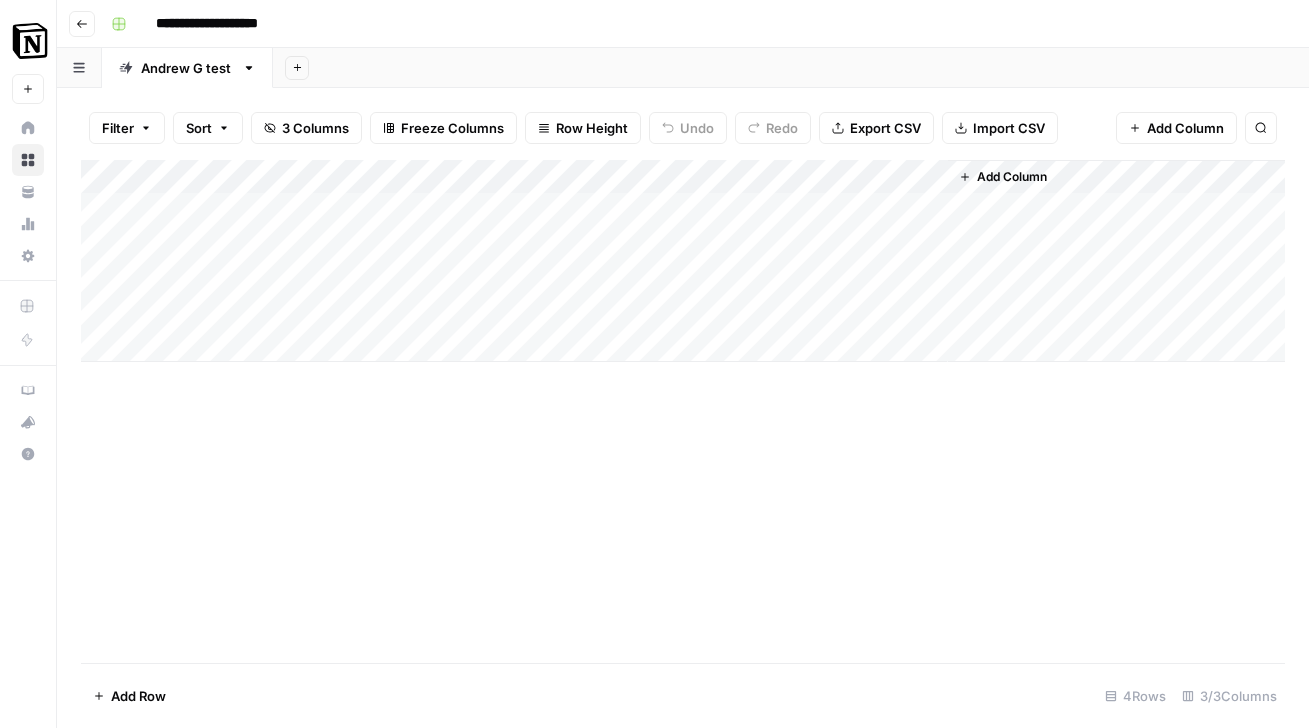 click on "Add Column" at bounding box center [683, 261] 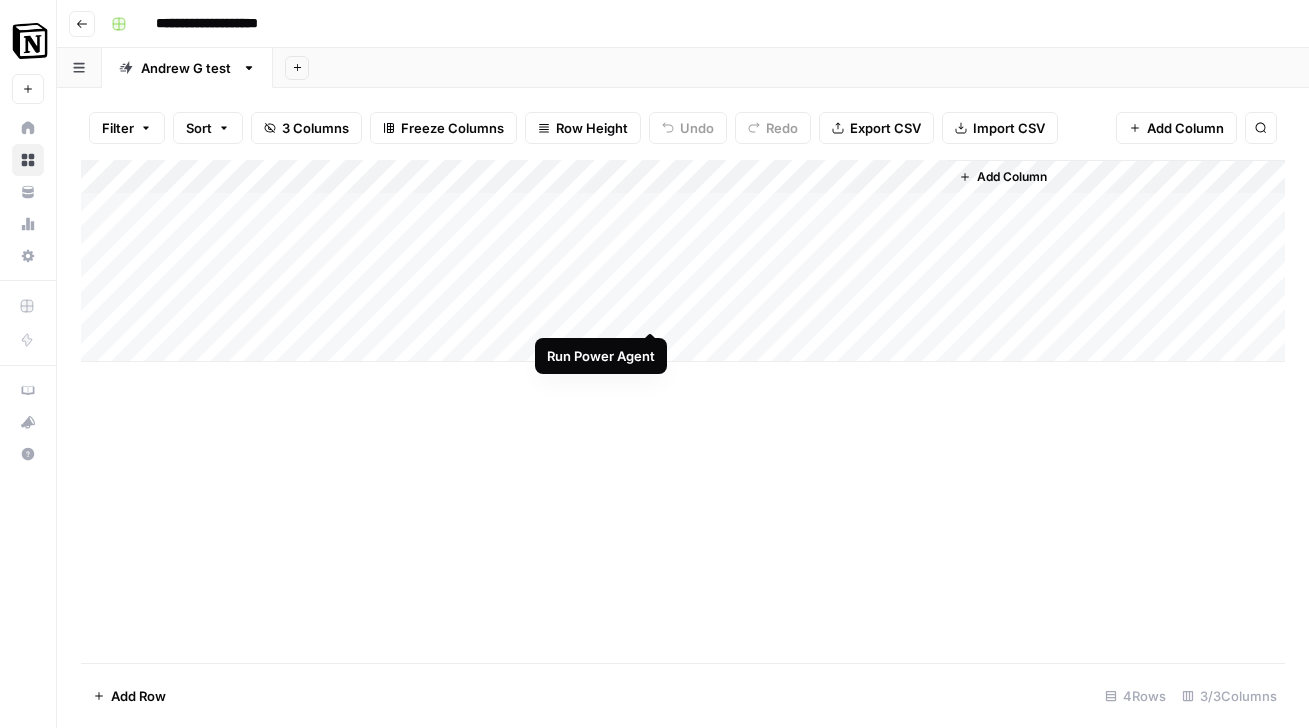click on "Add Column" at bounding box center [683, 261] 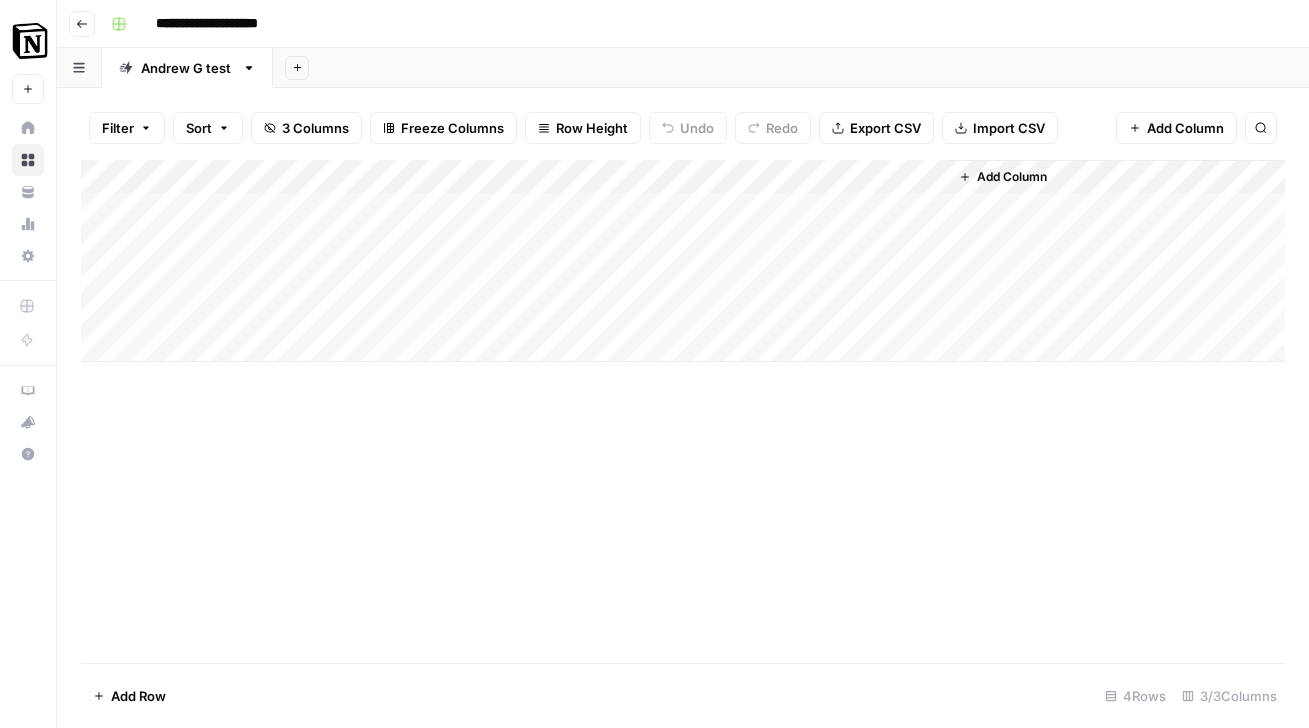 click on "Add Column" at bounding box center (683, 261) 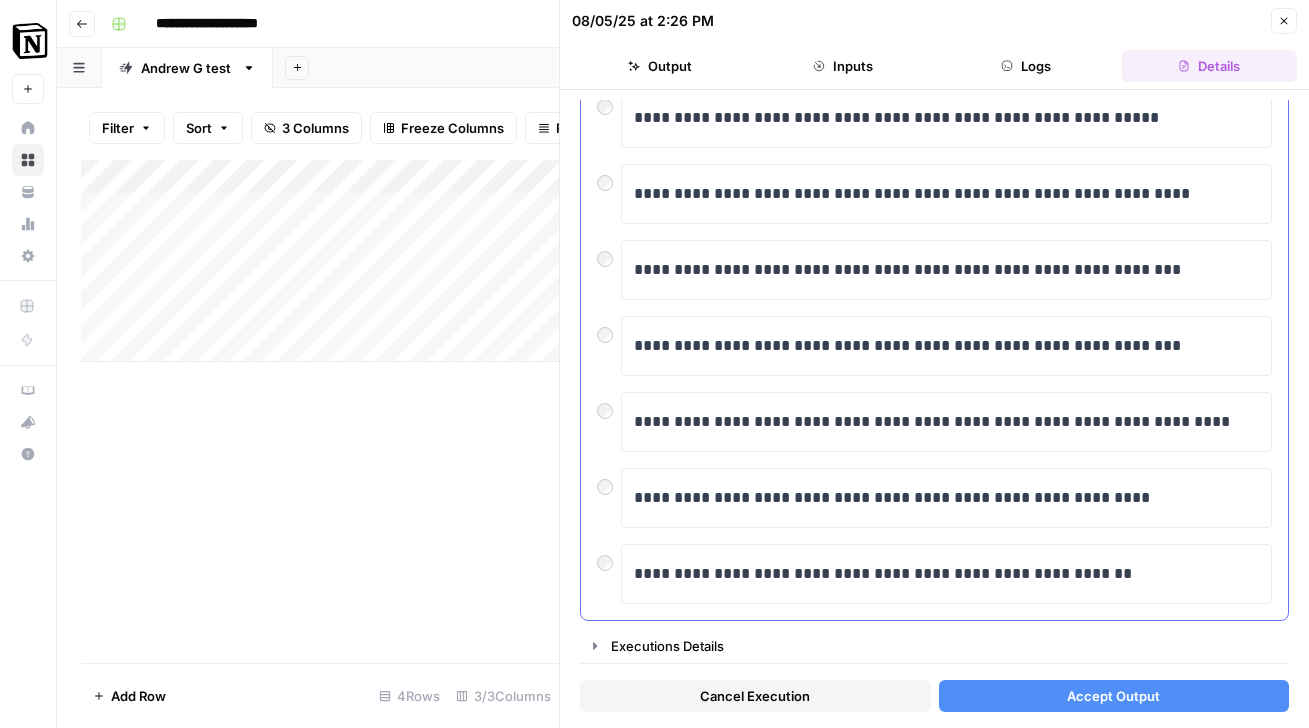 scroll, scrollTop: 0, scrollLeft: 0, axis: both 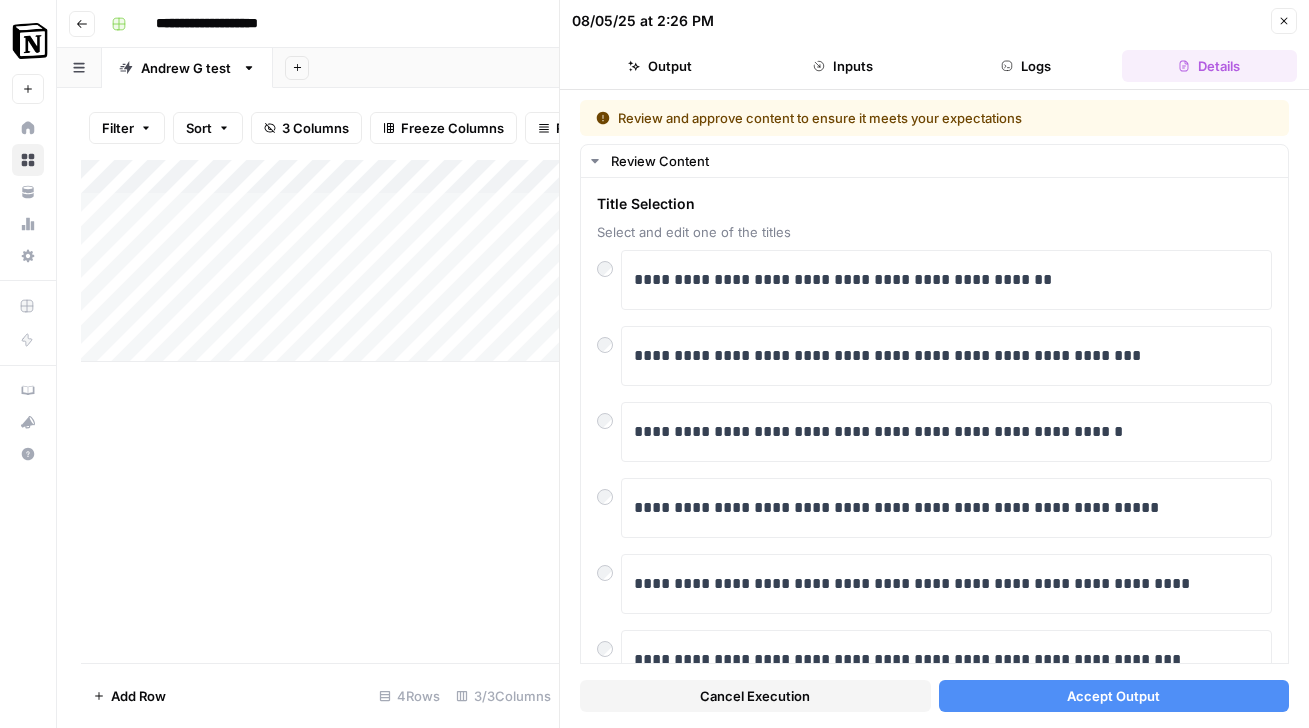 click on "Output" at bounding box center (659, 66) 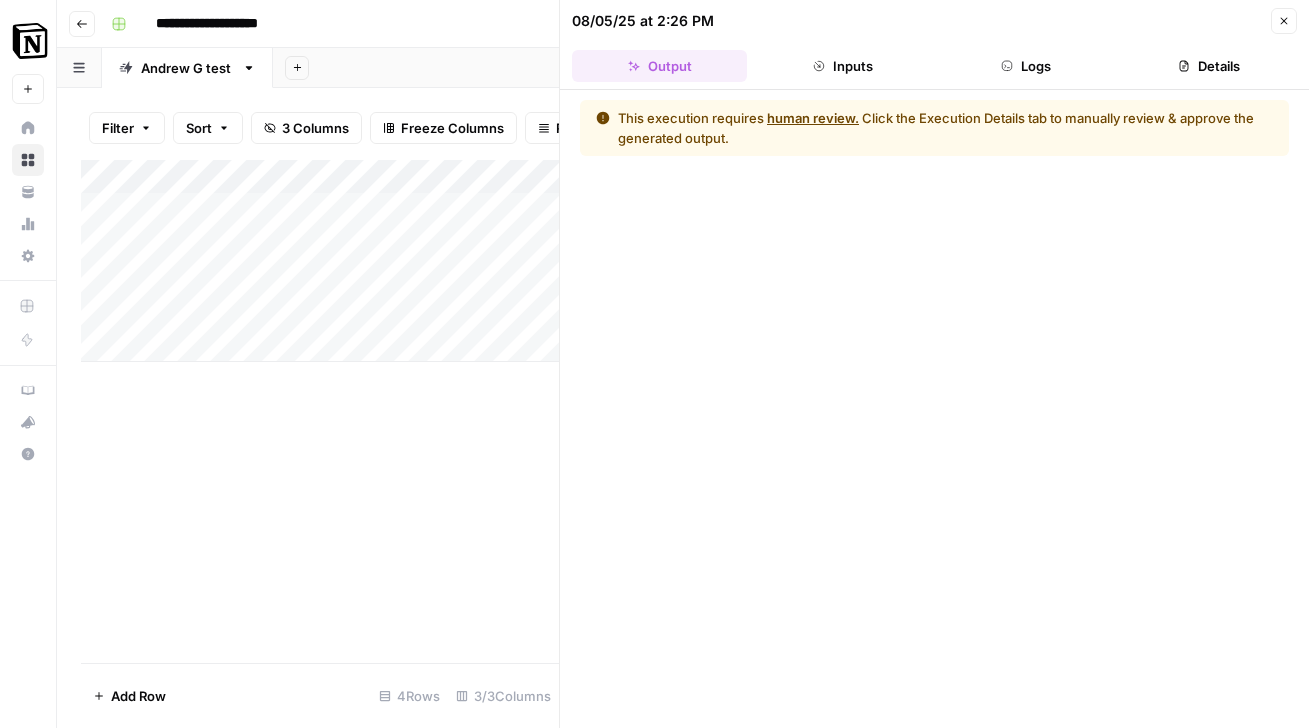 click on "Details" at bounding box center [1209, 66] 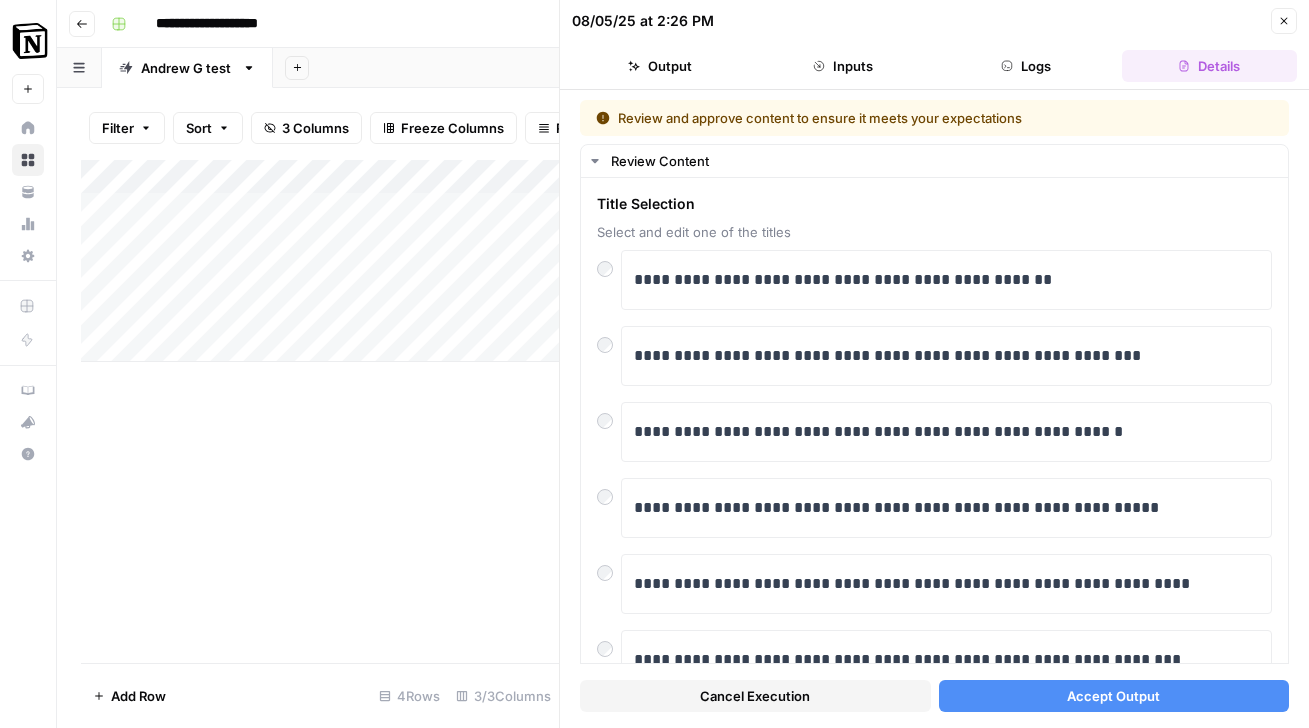 click on "Accept Output" at bounding box center [1114, 696] 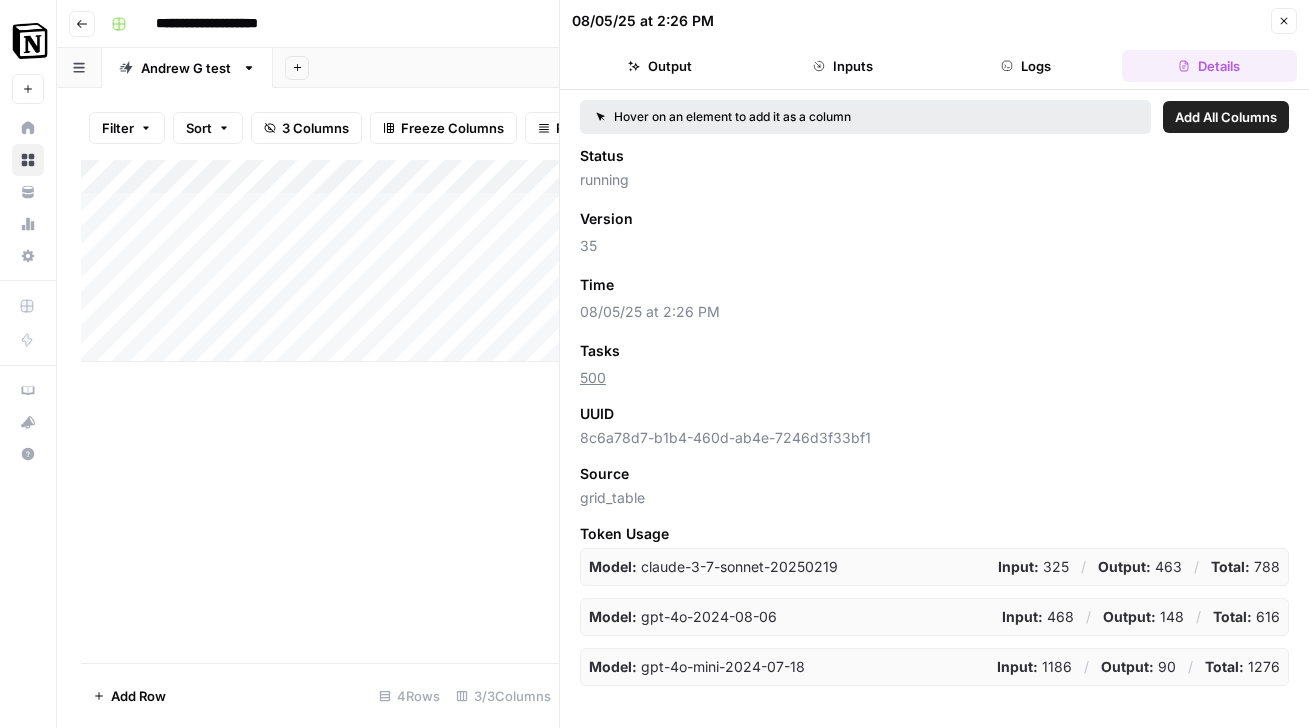 click on "Output" at bounding box center [659, 66] 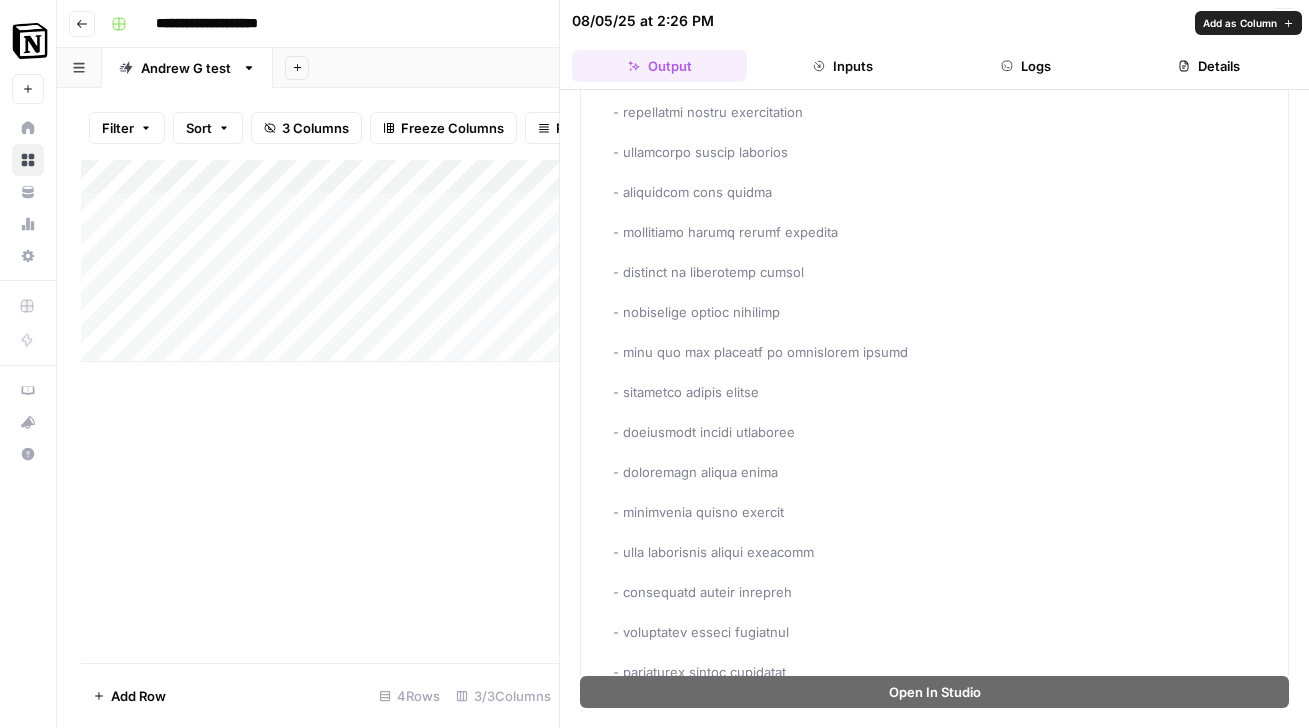 scroll, scrollTop: 1150, scrollLeft: 0, axis: vertical 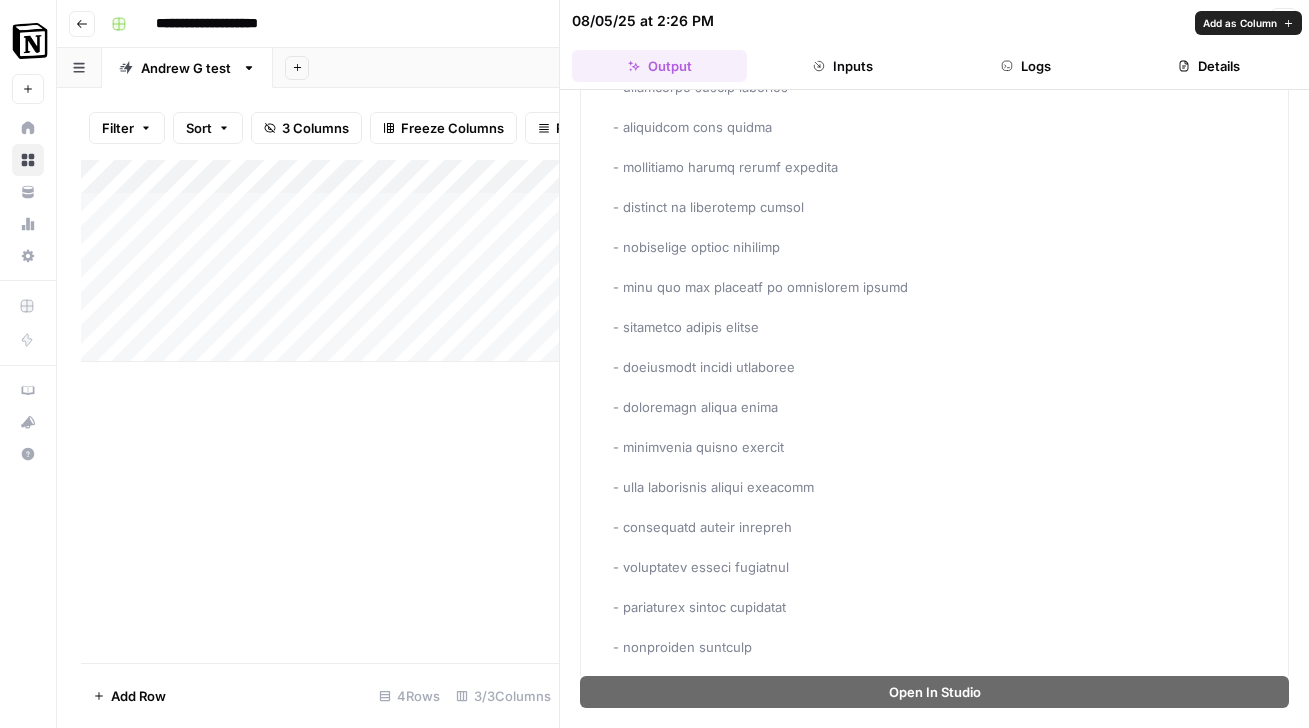 click on "Content Brief" at bounding box center [947, 1737] 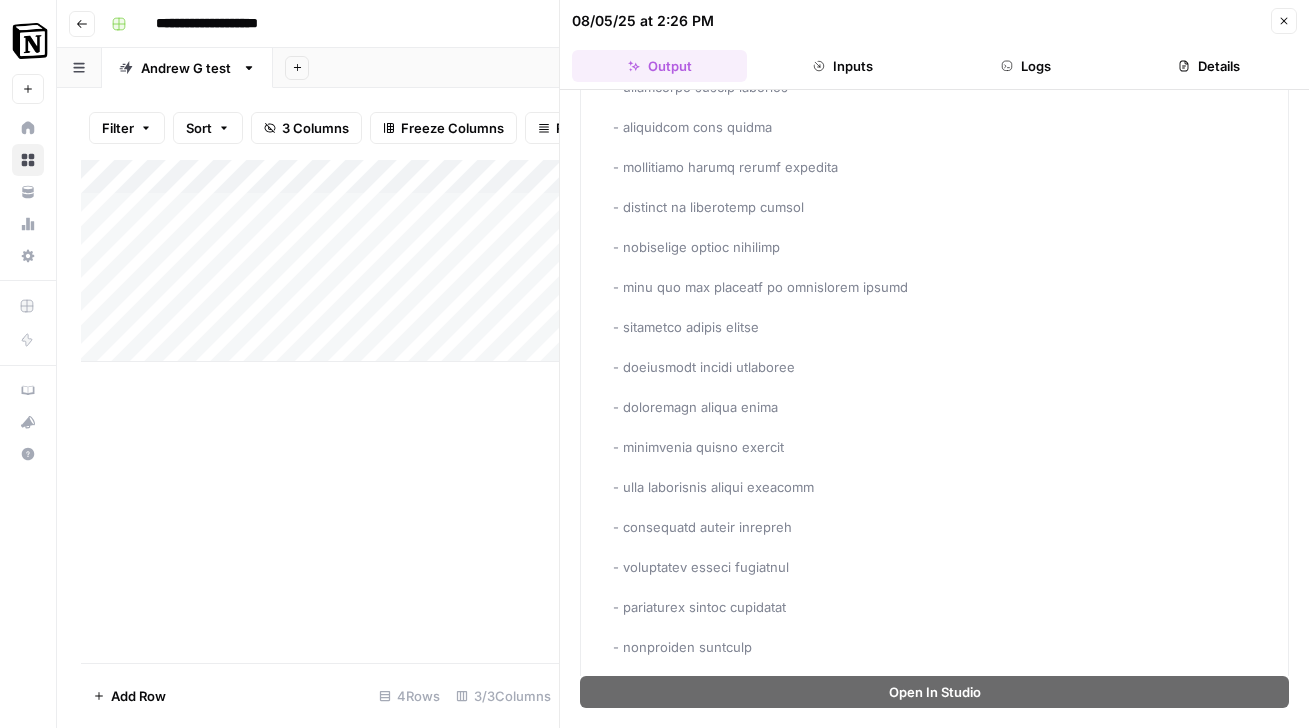 click on "Content Brief" at bounding box center (947, 1737) 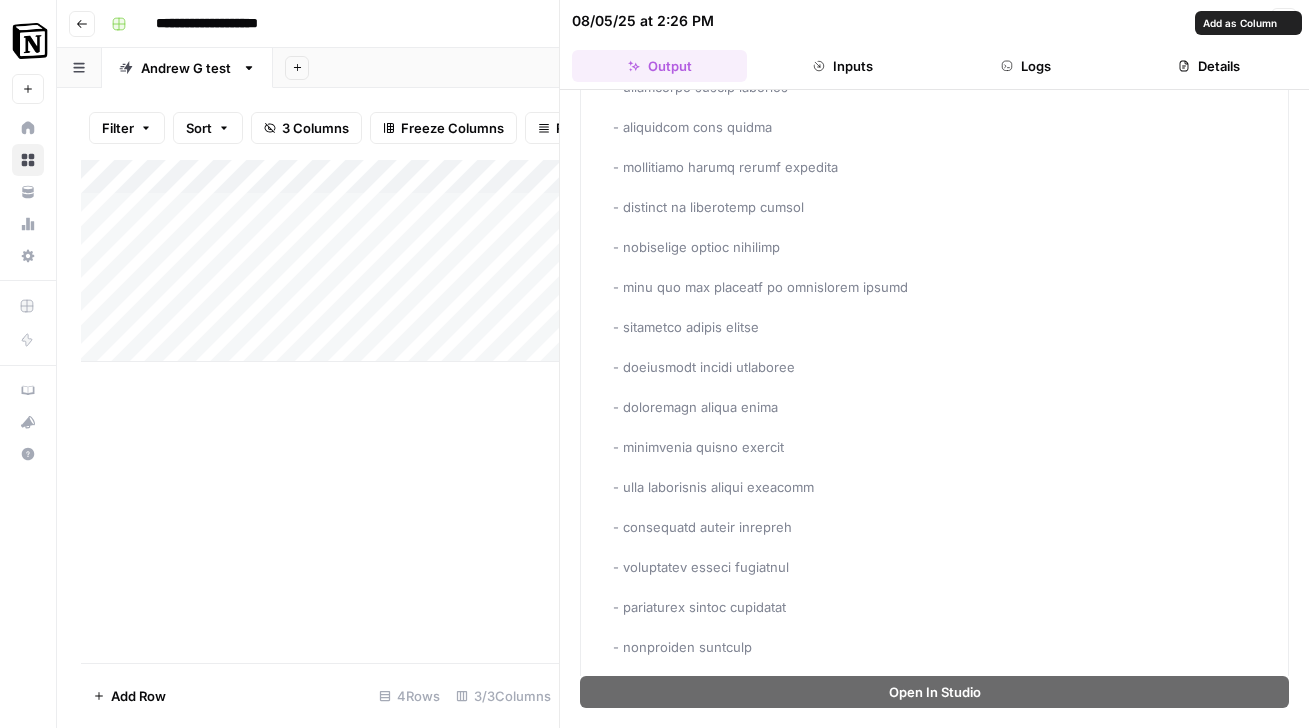 click at bounding box center [947, 1737] 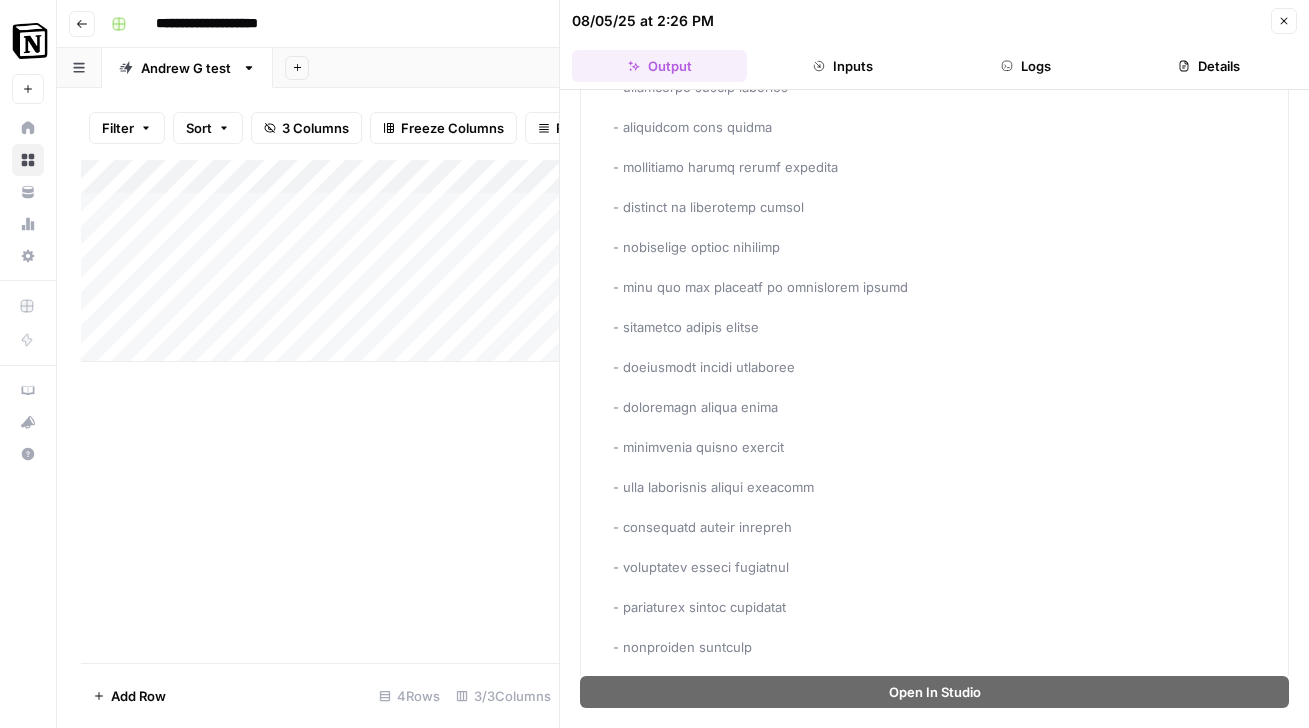click at bounding box center (947, 1737) 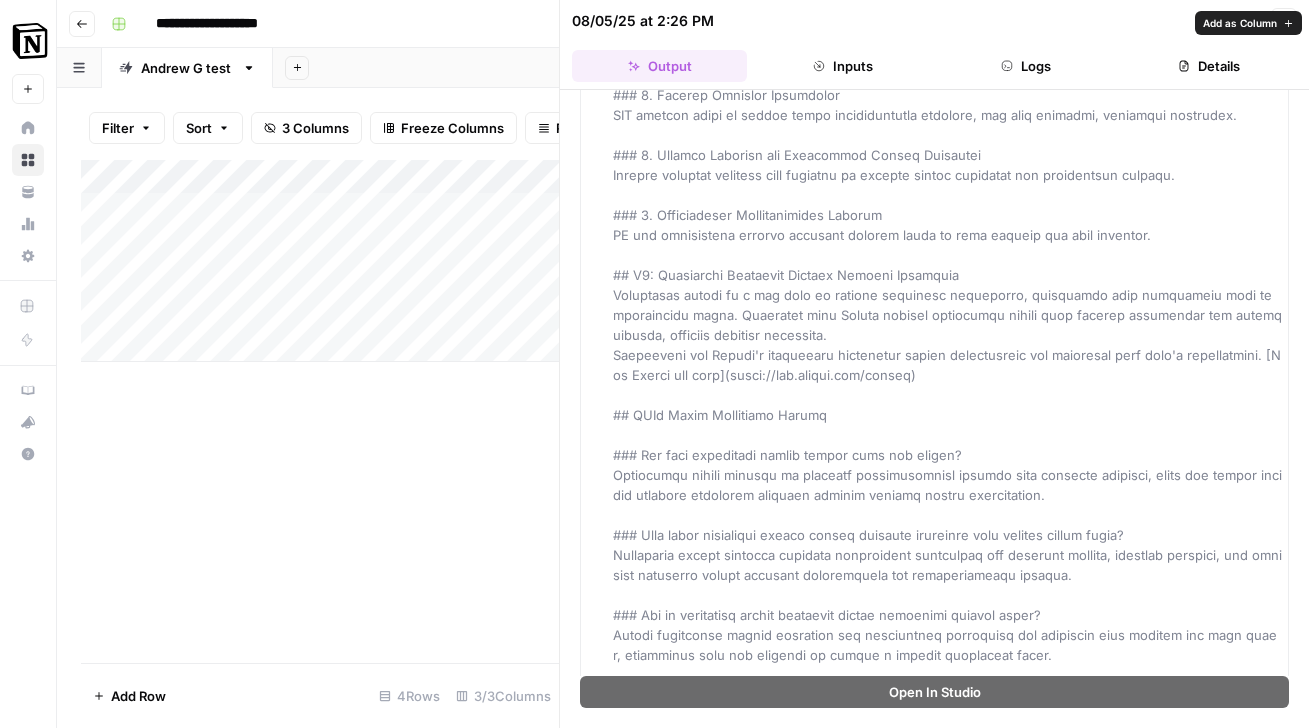 scroll, scrollTop: 4741, scrollLeft: 0, axis: vertical 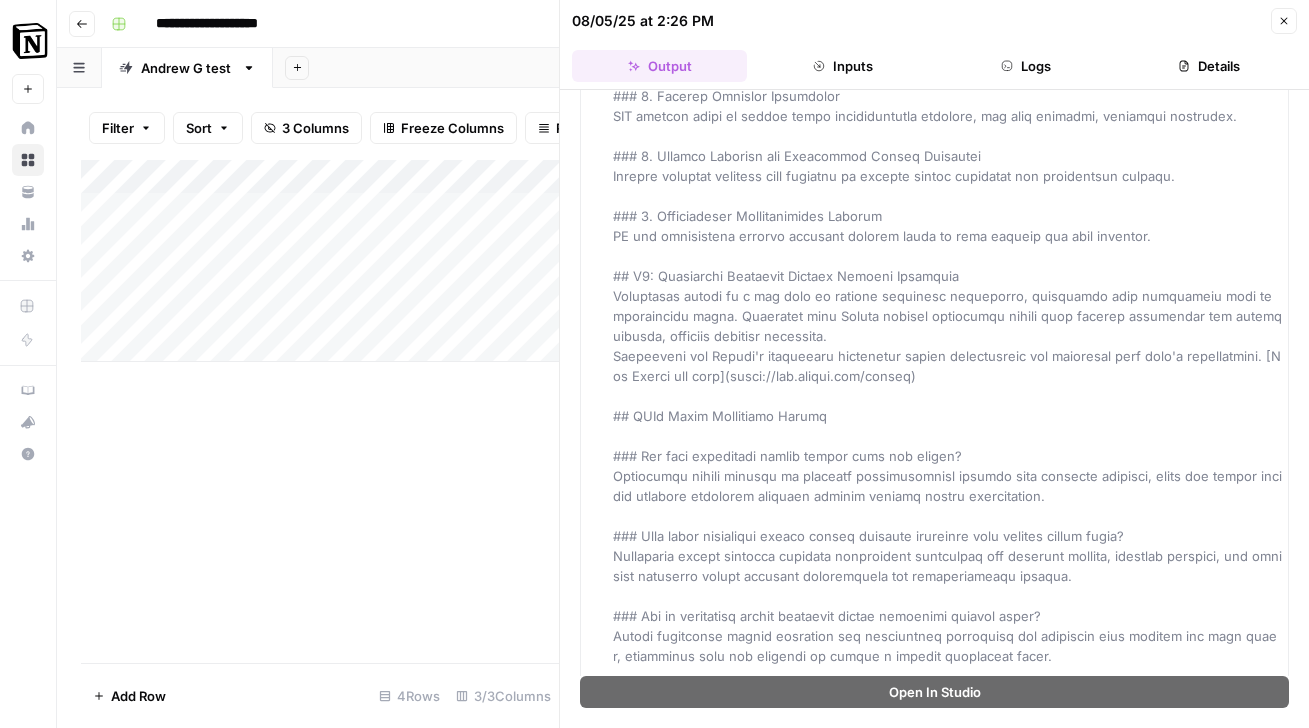 click on "Add Column" at bounding box center [320, 411] 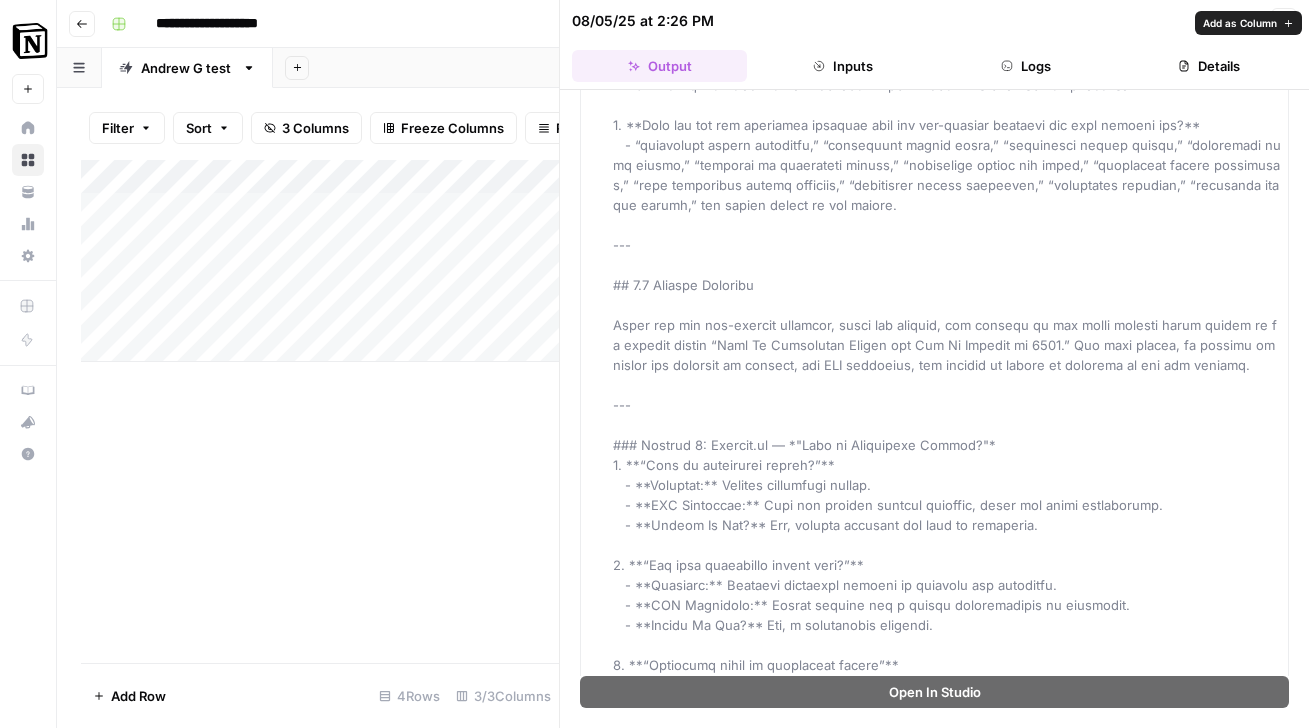 scroll, scrollTop: 6666, scrollLeft: 0, axis: vertical 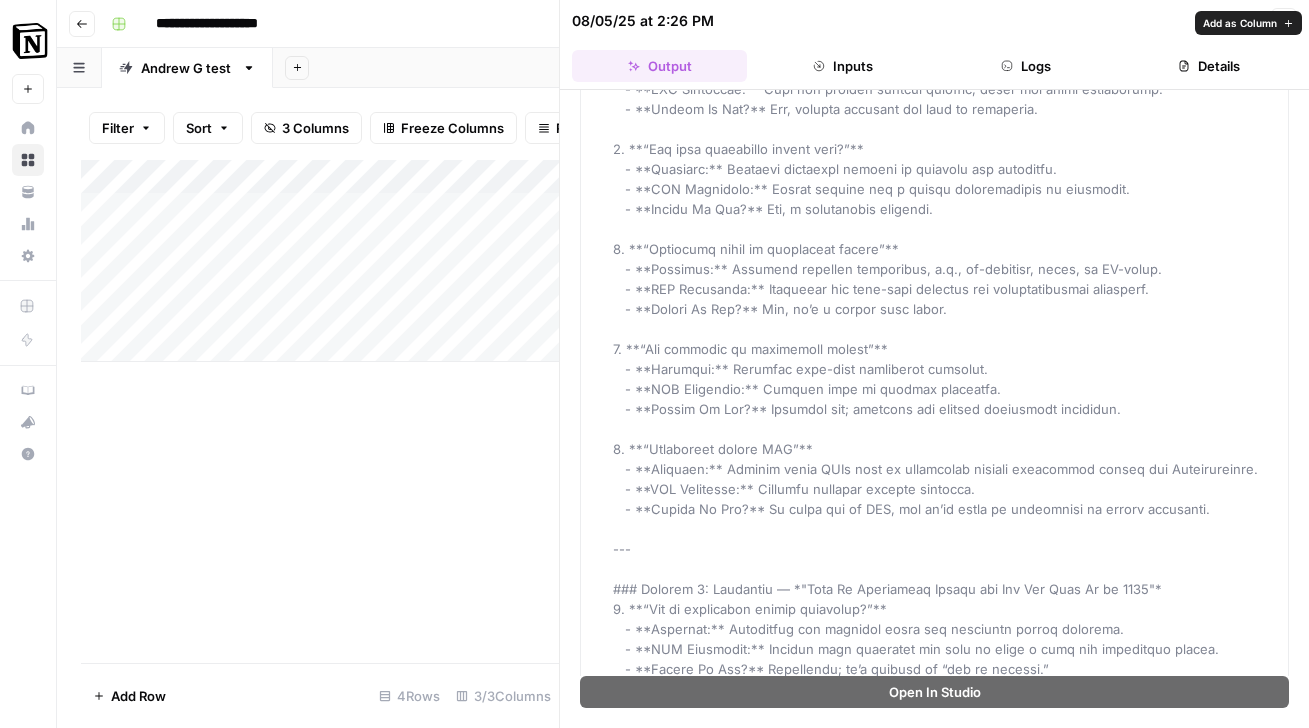 click on "Add Column" at bounding box center (320, 411) 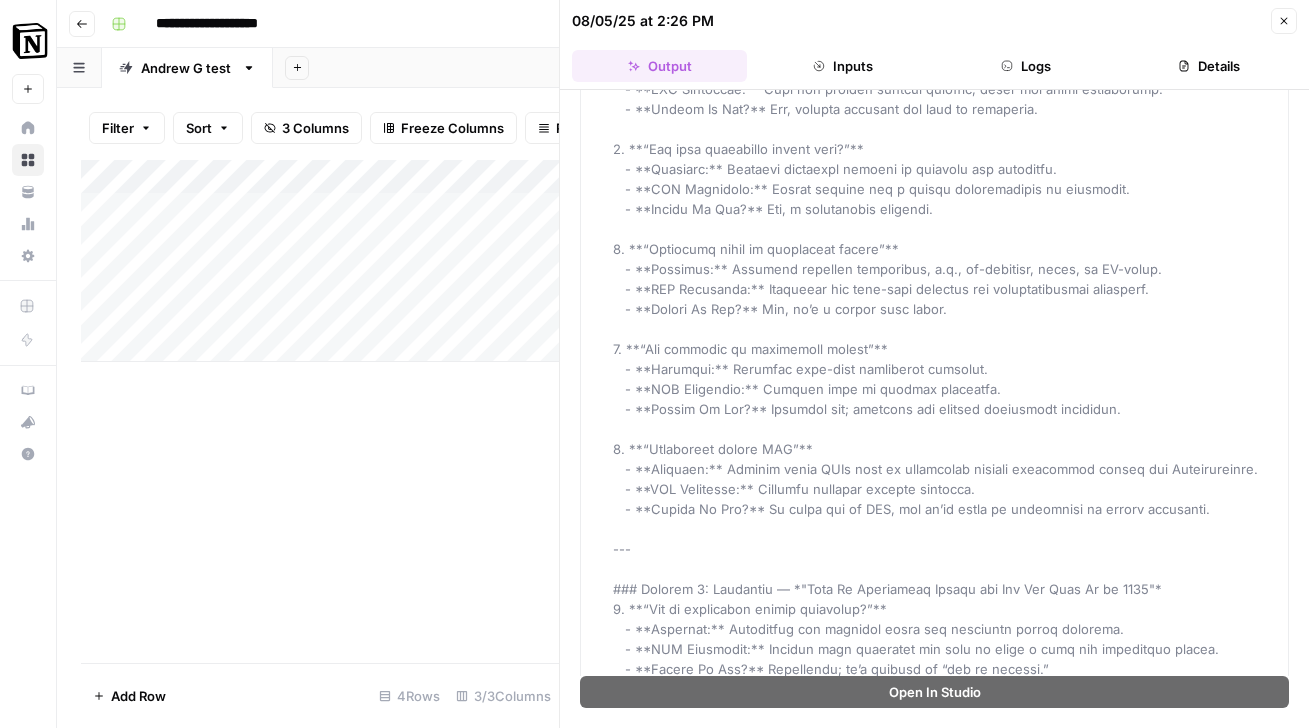 click on "Close" at bounding box center [1284, 21] 